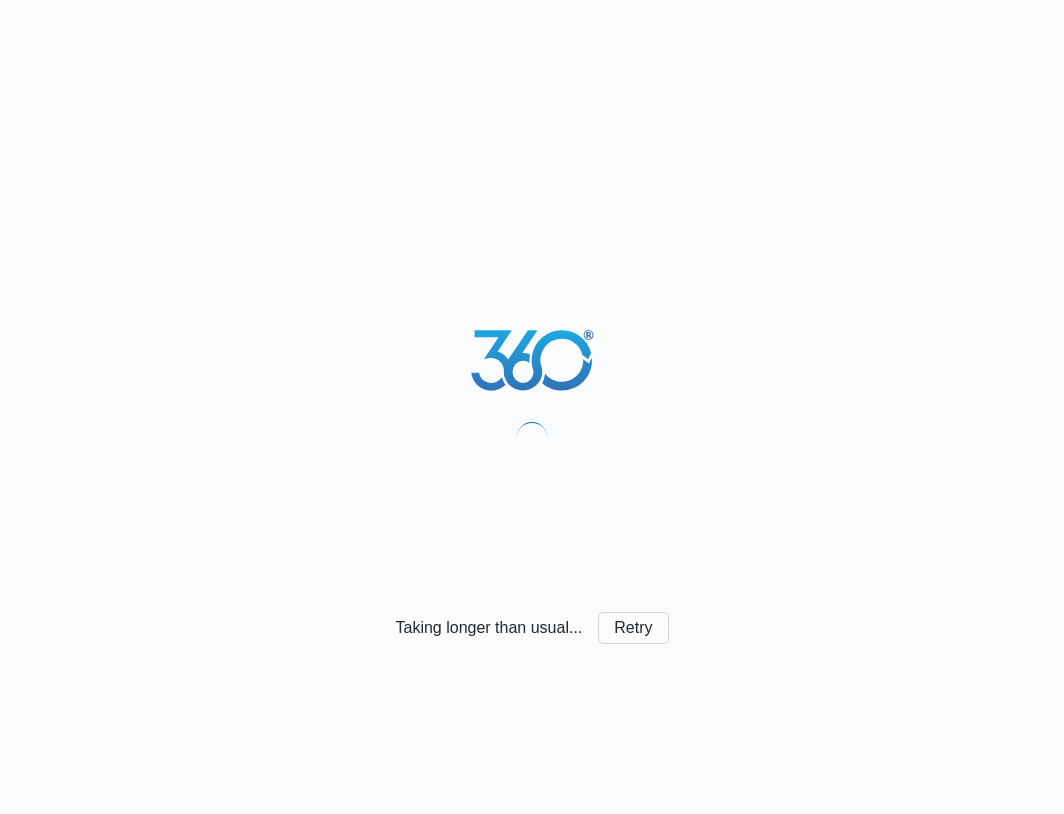 scroll, scrollTop: 0, scrollLeft: 0, axis: both 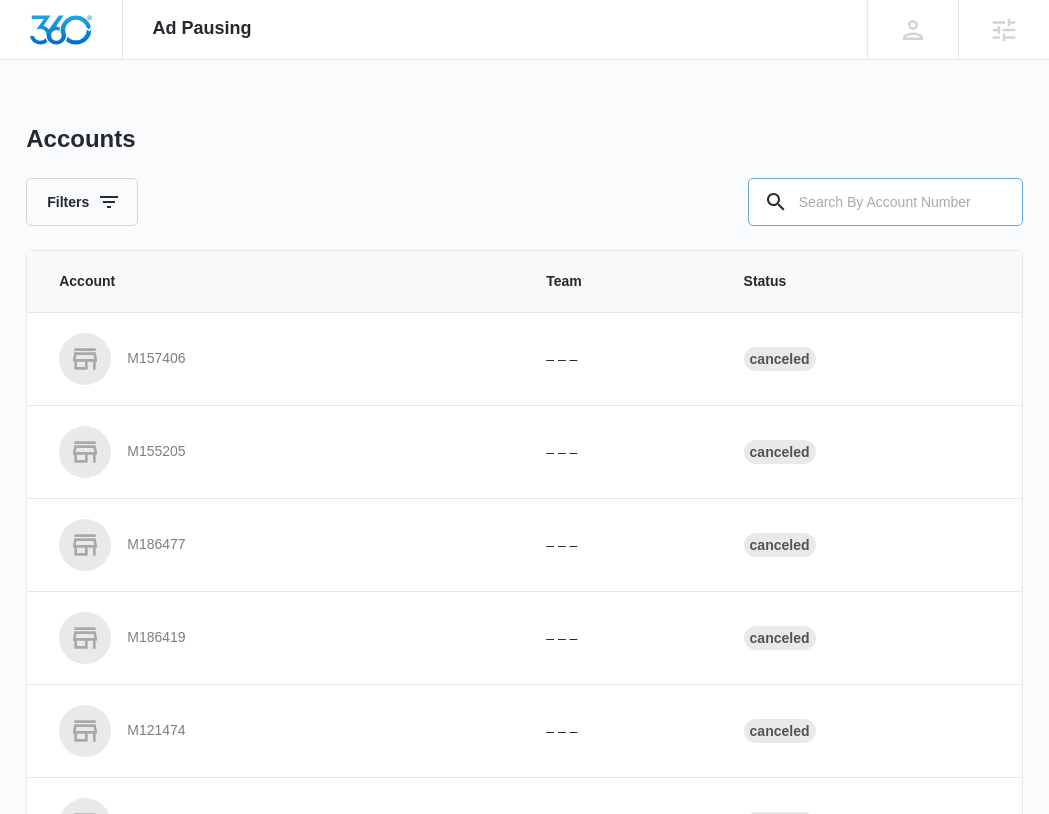 click at bounding box center [885, 202] 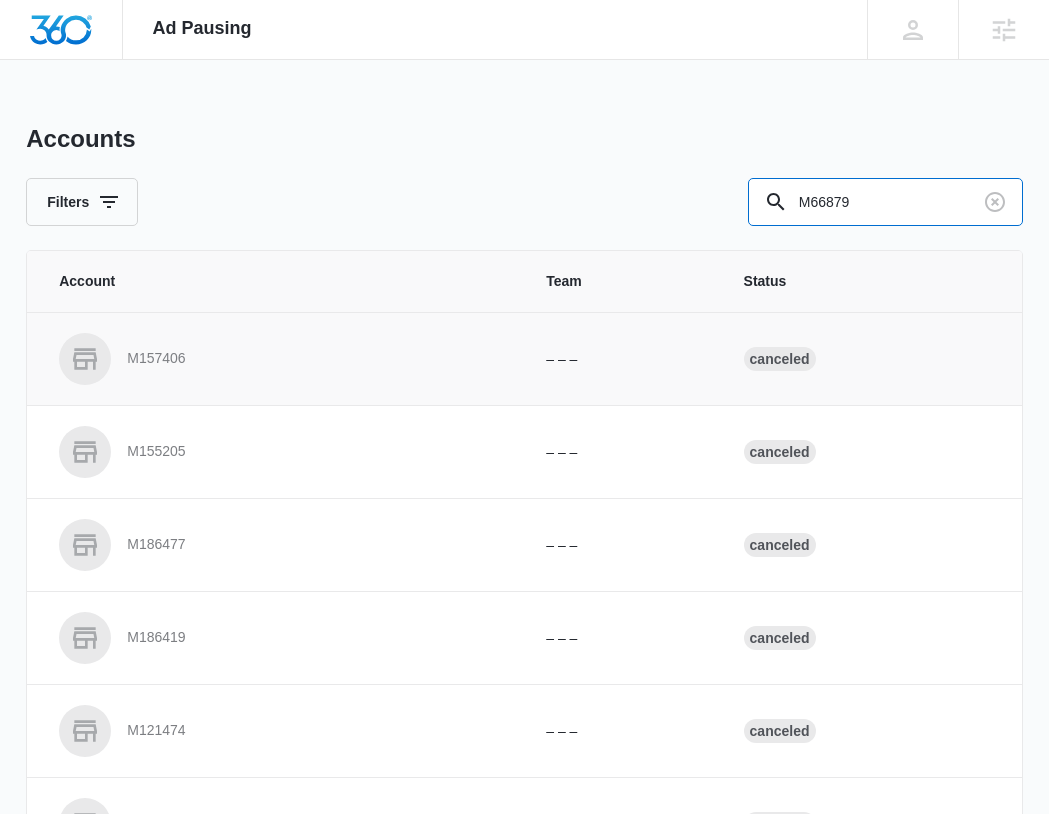 type on "M66879" 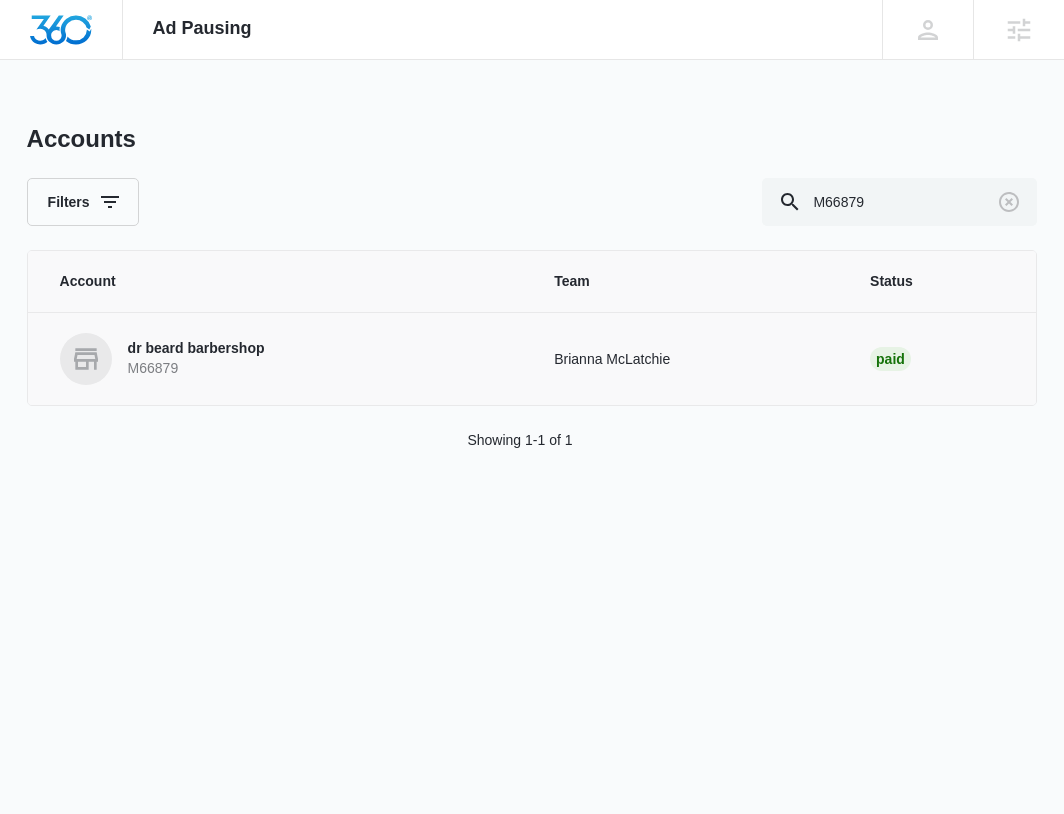 click on "M66879" at bounding box center (196, 369) 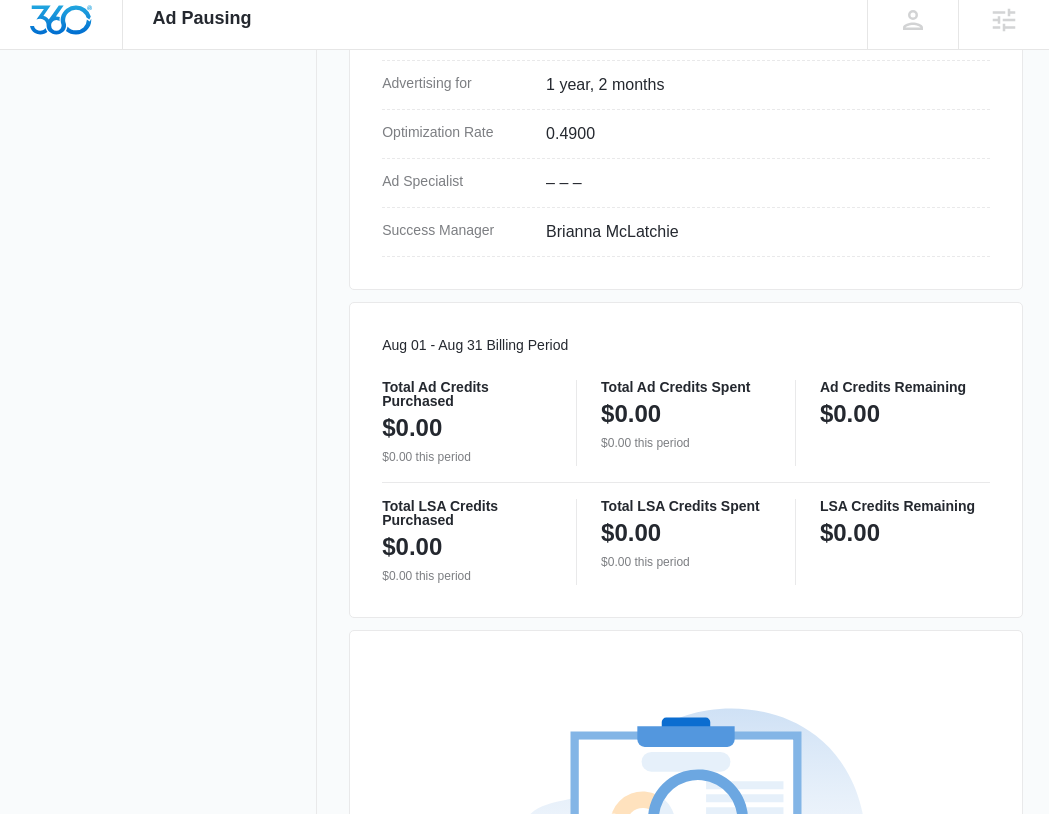 scroll, scrollTop: 0, scrollLeft: 0, axis: both 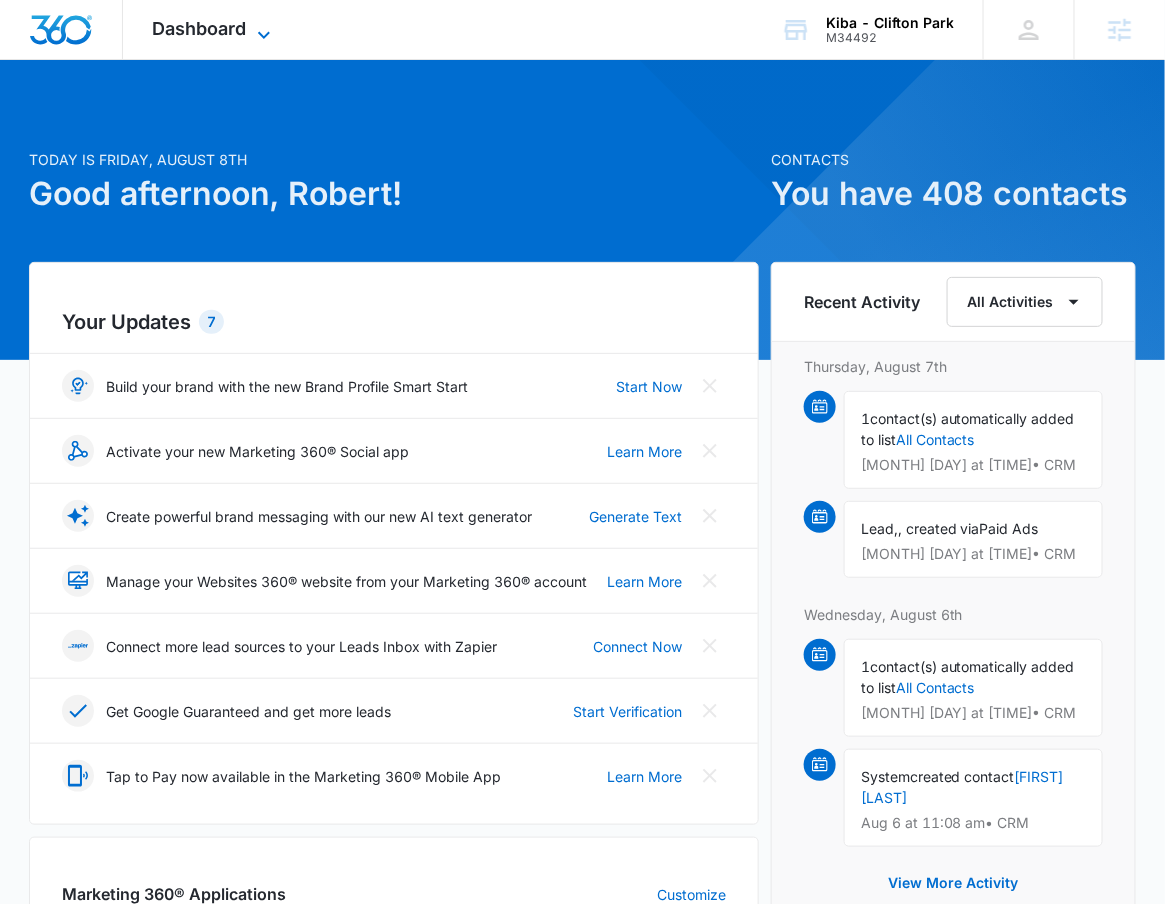 click on "Dashboard" at bounding box center (200, 28) 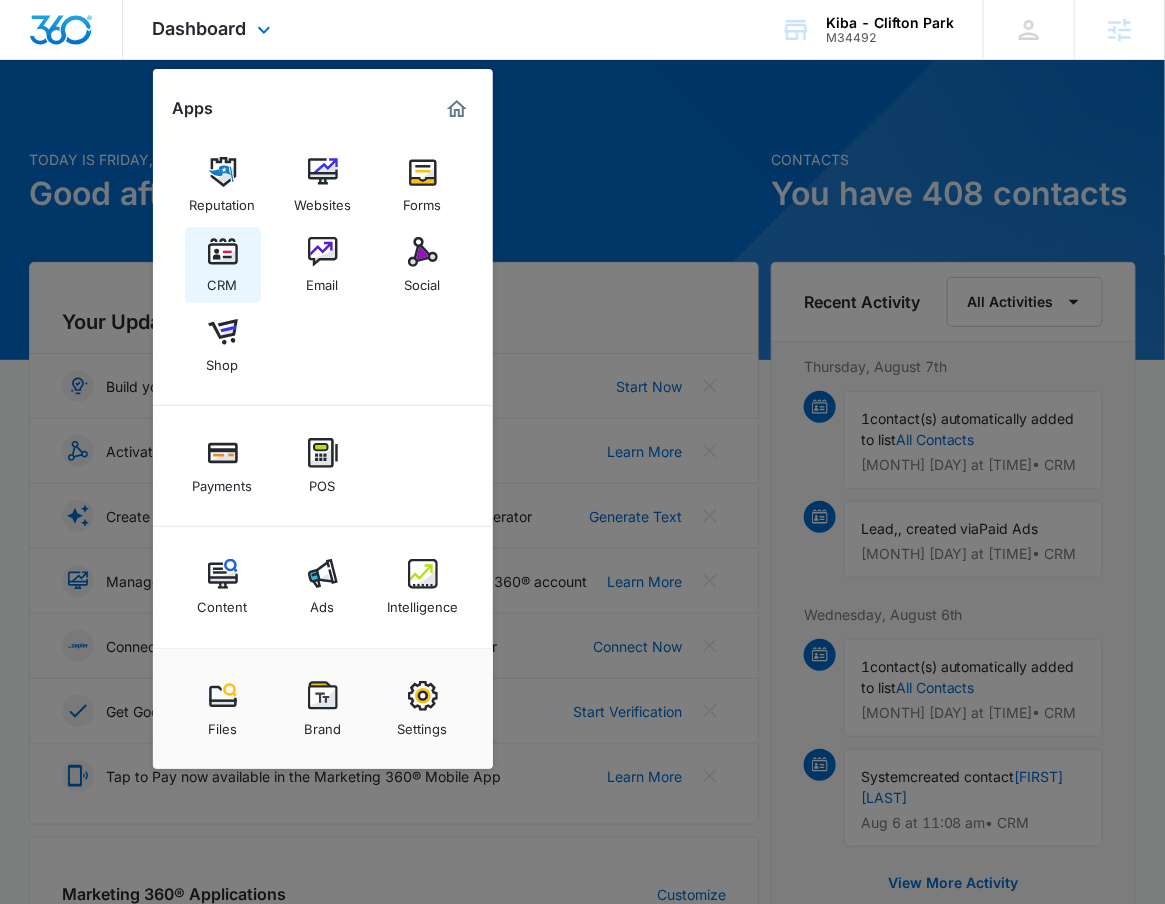 click on "CRM" at bounding box center [223, 280] 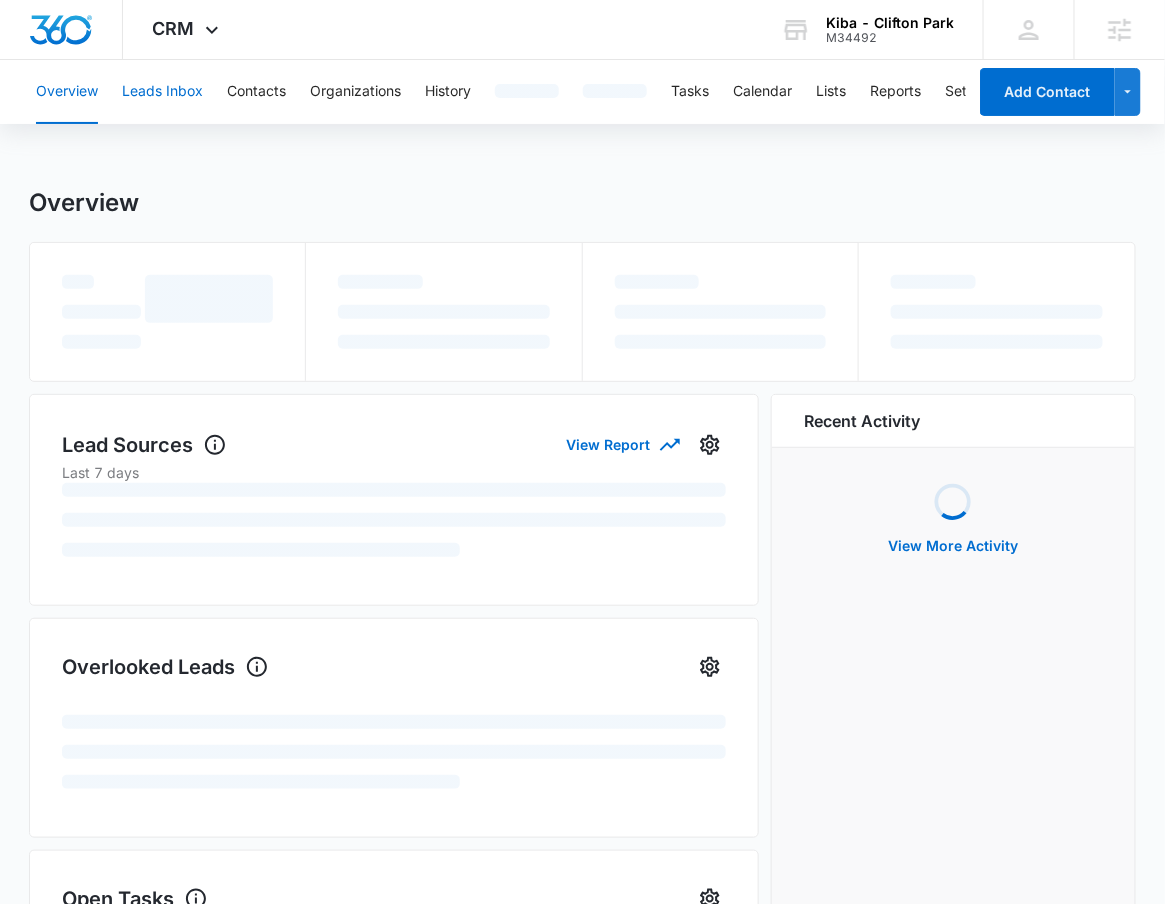 click on "Leads Inbox" at bounding box center [162, 92] 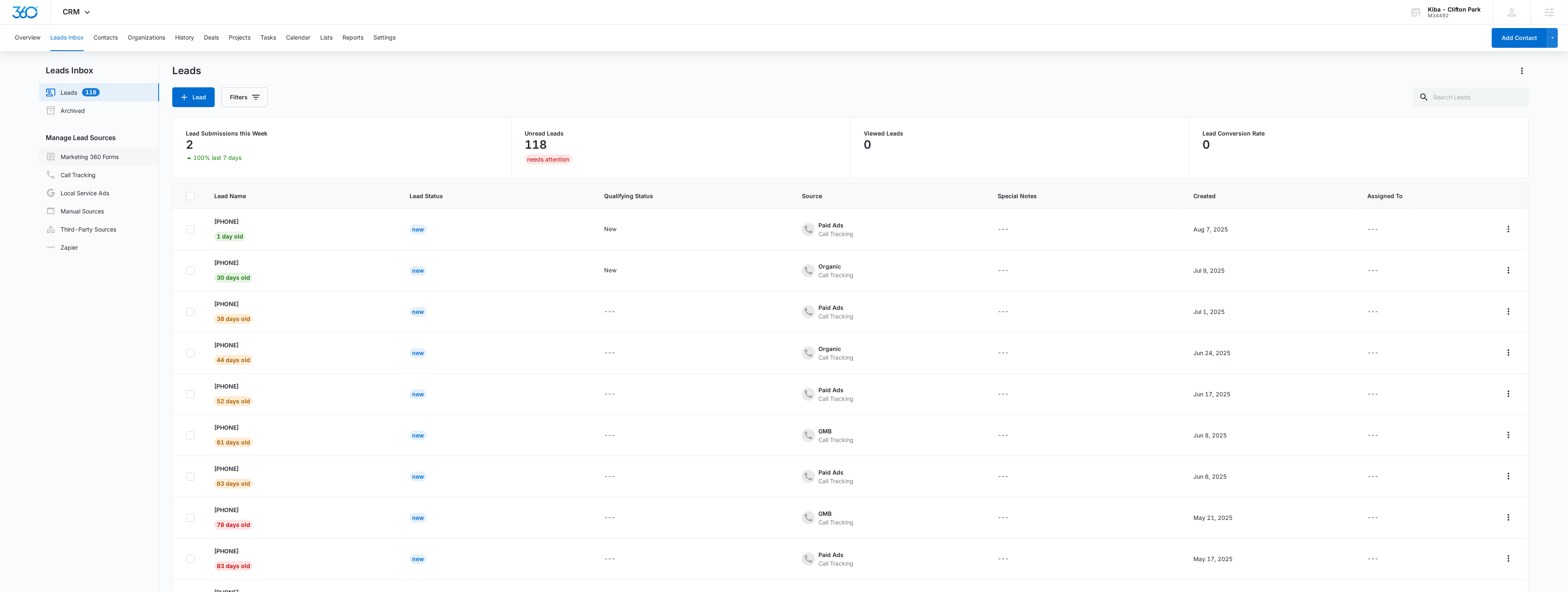 click on "Marketing 360 Forms" at bounding box center [82, 157] 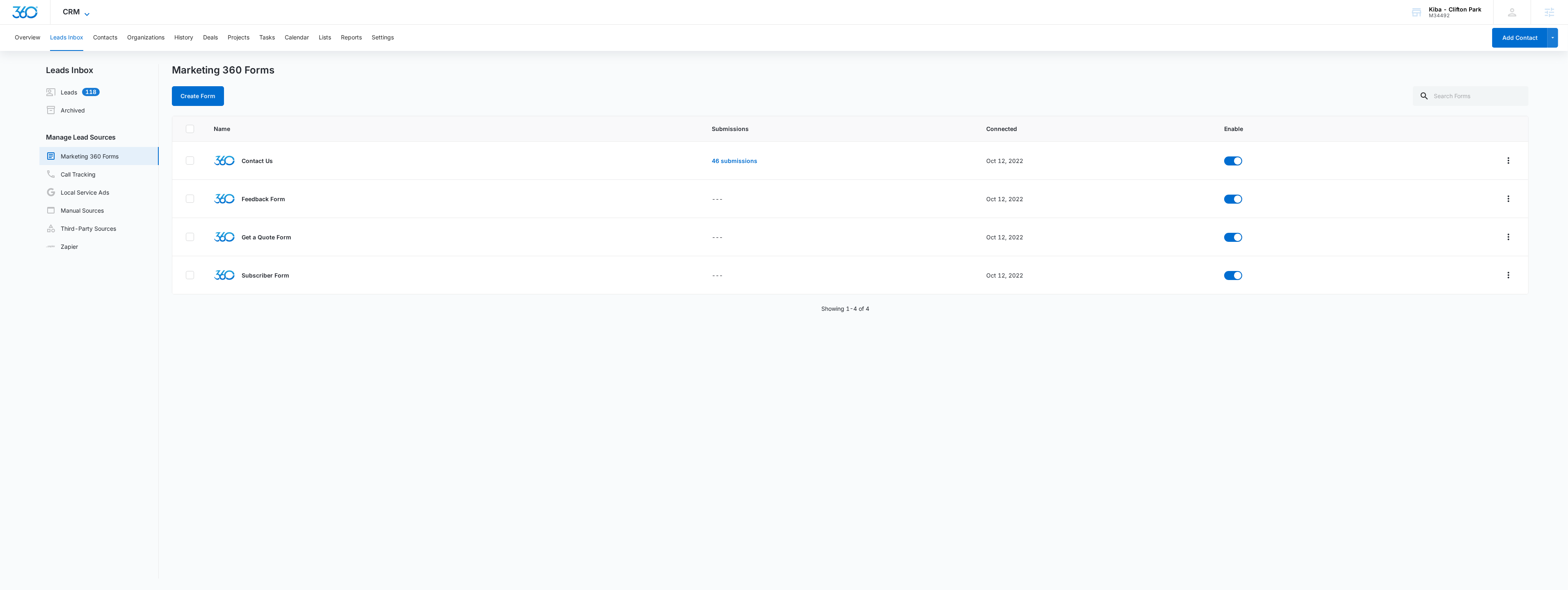 click on "CRM" at bounding box center (71, 11) 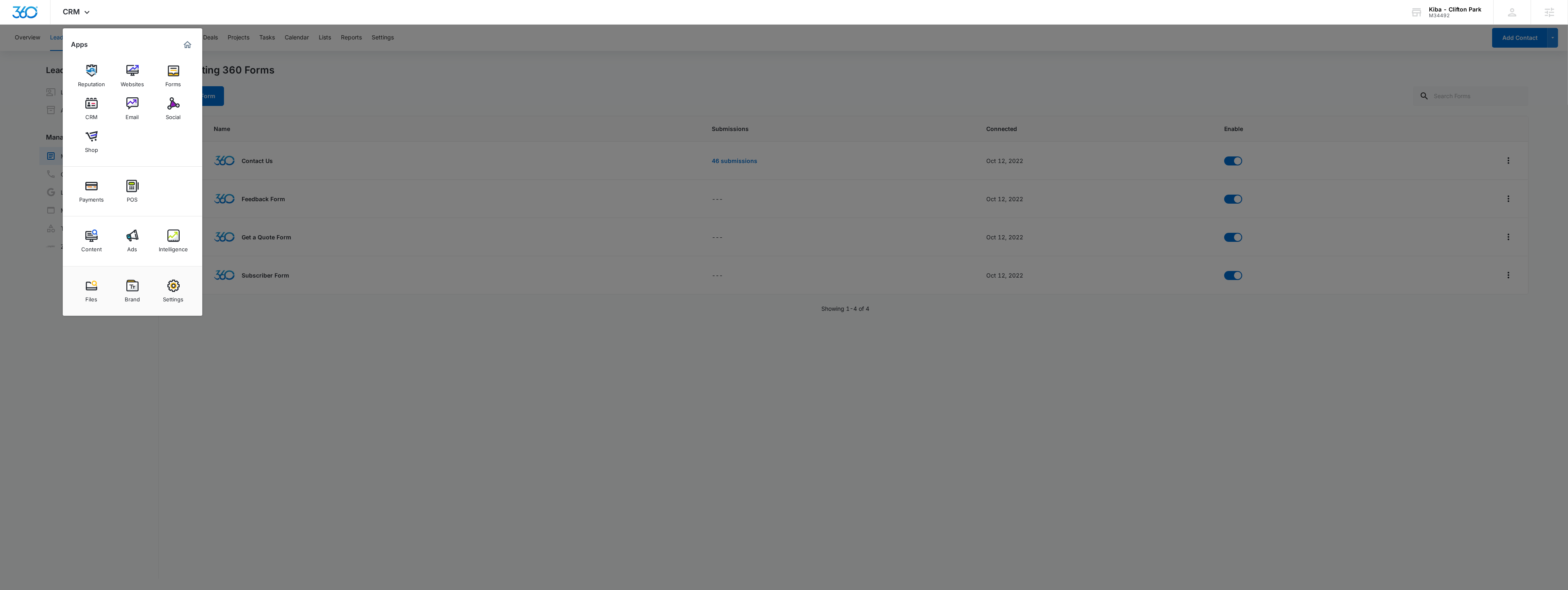 click at bounding box center [784, 295] 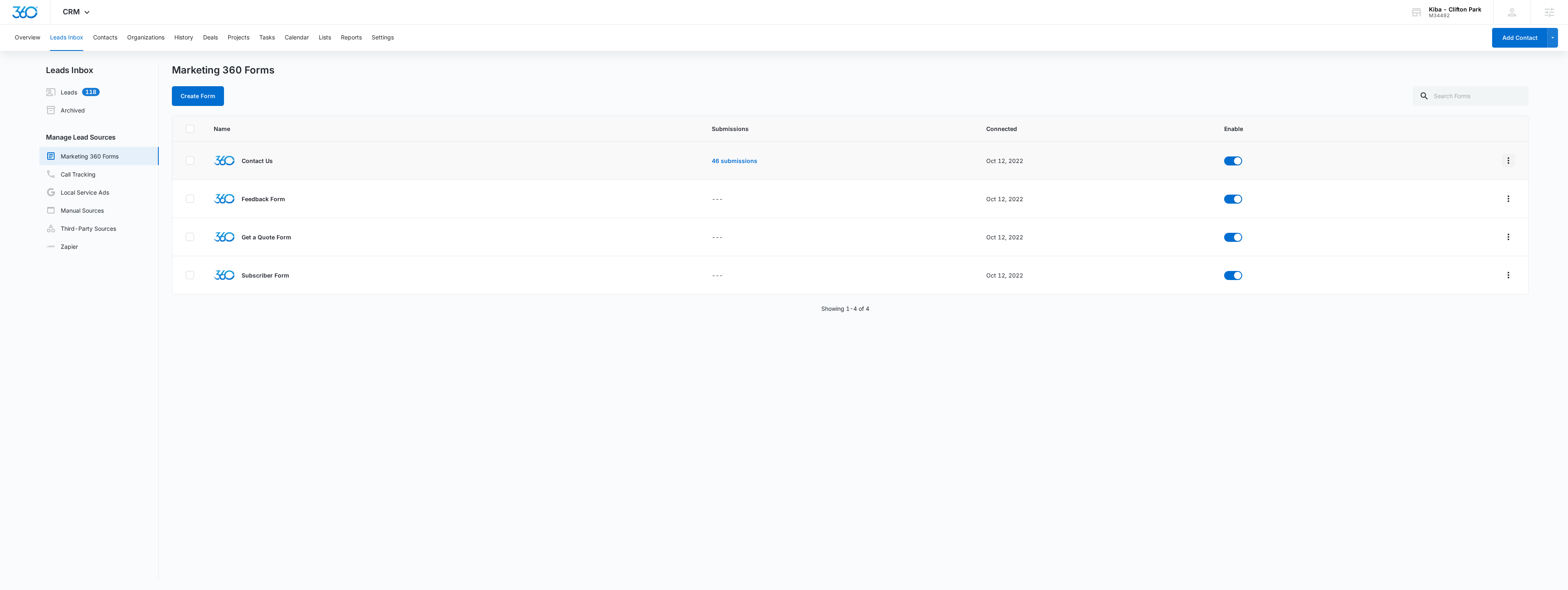 click 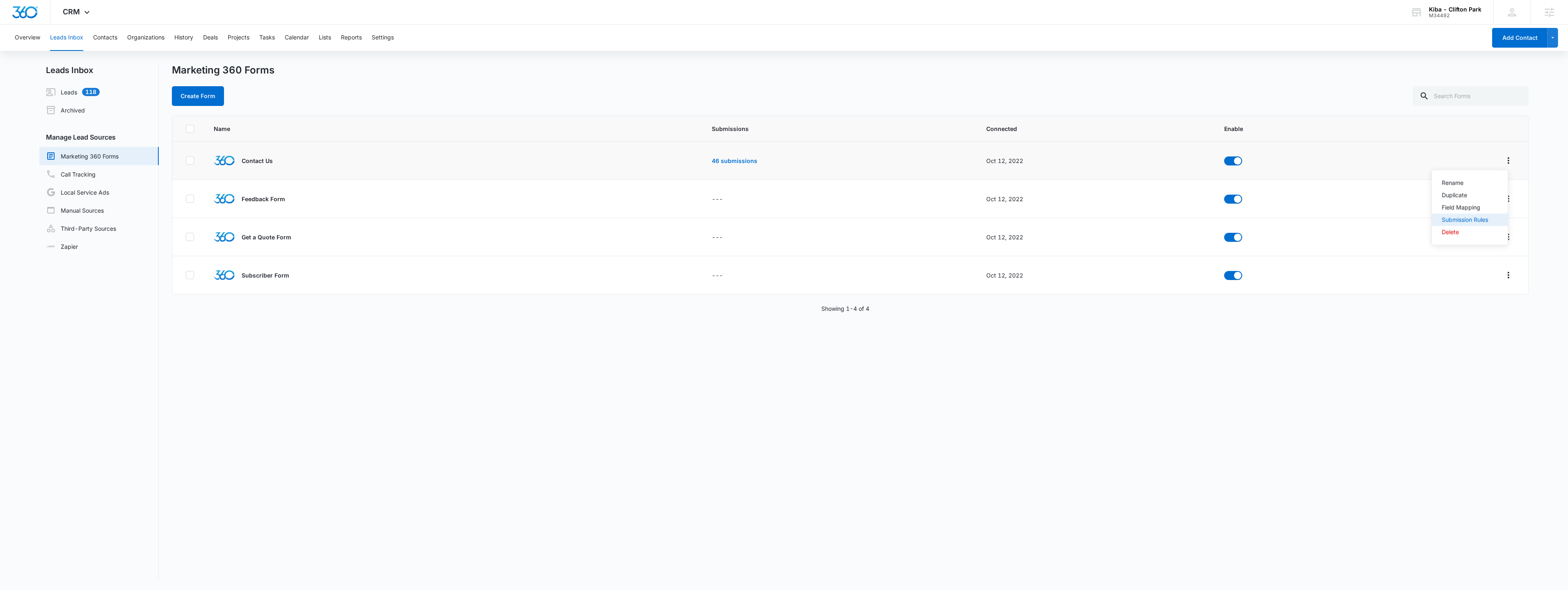 click on "Submission Rules" at bounding box center (1470, 220) 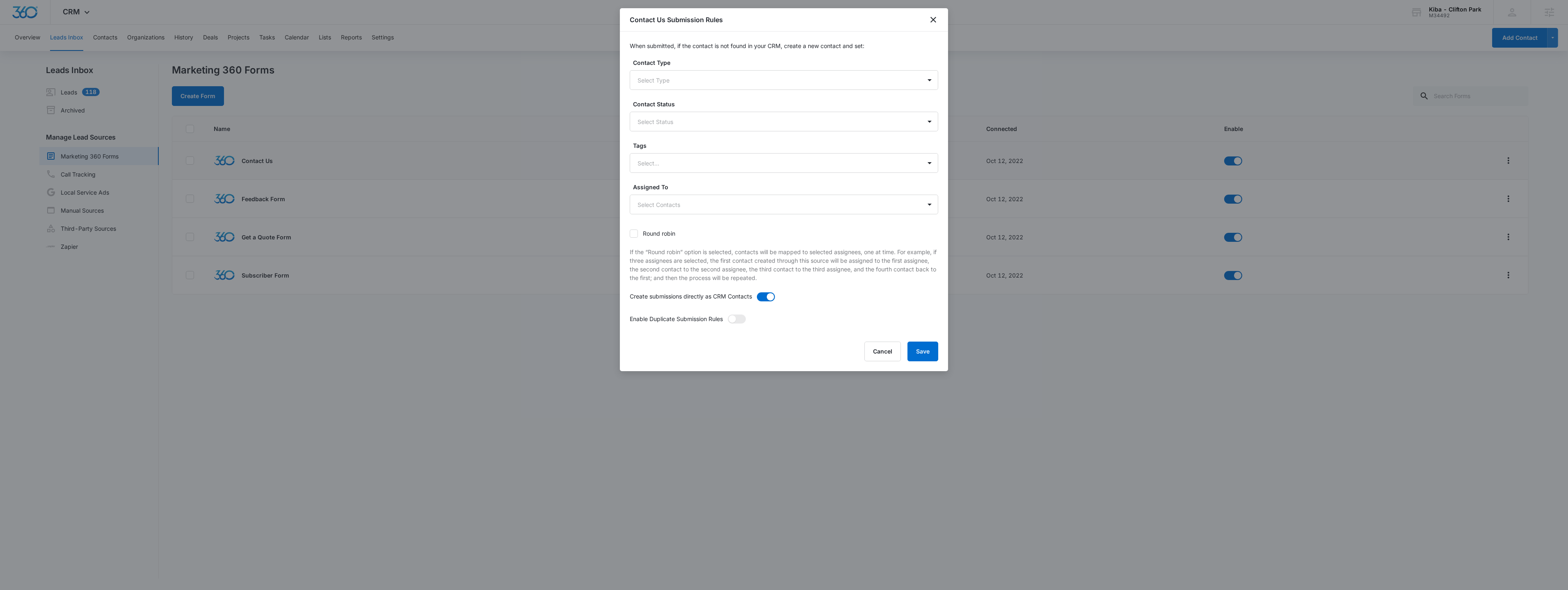 click on "Contact Type Select Type Contact Status Select Status Tags Select... Assigned To Select Contacts Round robin If the “Round robin” option is selected, contacts will be mapped to selected assignees, one at time. For example, if three assignees are selected, the first contact created through this source will be assigned to the first assignee, the second contact to the second assignee, the third contact to the third assignee, and the fourth contact back to the first; and then the process will be repeated. Create submissions directly as CRM Contacts Enable Duplicate Submission Rules Duplicate Submission Rules If 'Enabled' and the contact resubmits their information through this source, the contacts information will be updated based upon these rules. Contact Type Select Duplicate Rule Append to existing Contact Type Contact Status Select Duplicate Rule Append to existing Contact Status Tags Select... Append to existing Contact Tags Assigned To Select Duplicate Rule Append to existing Contacts" at bounding box center [784, 196] 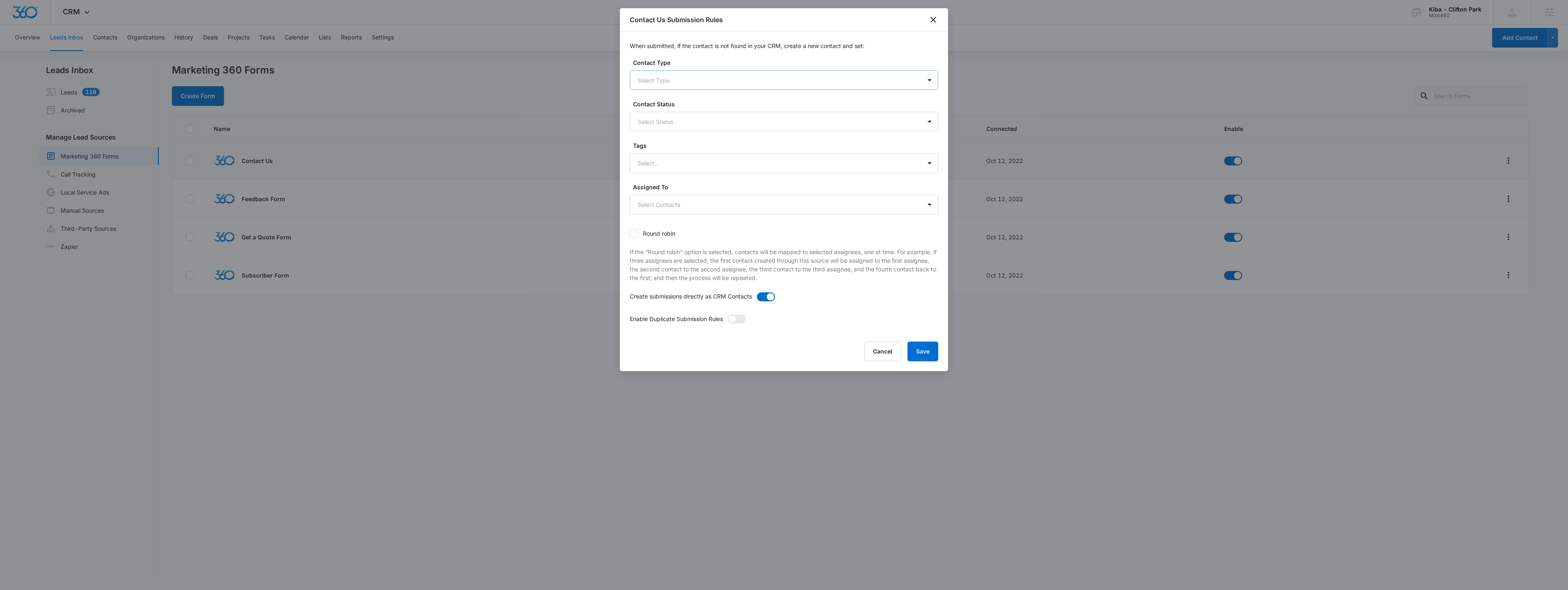 click at bounding box center [774, 80] 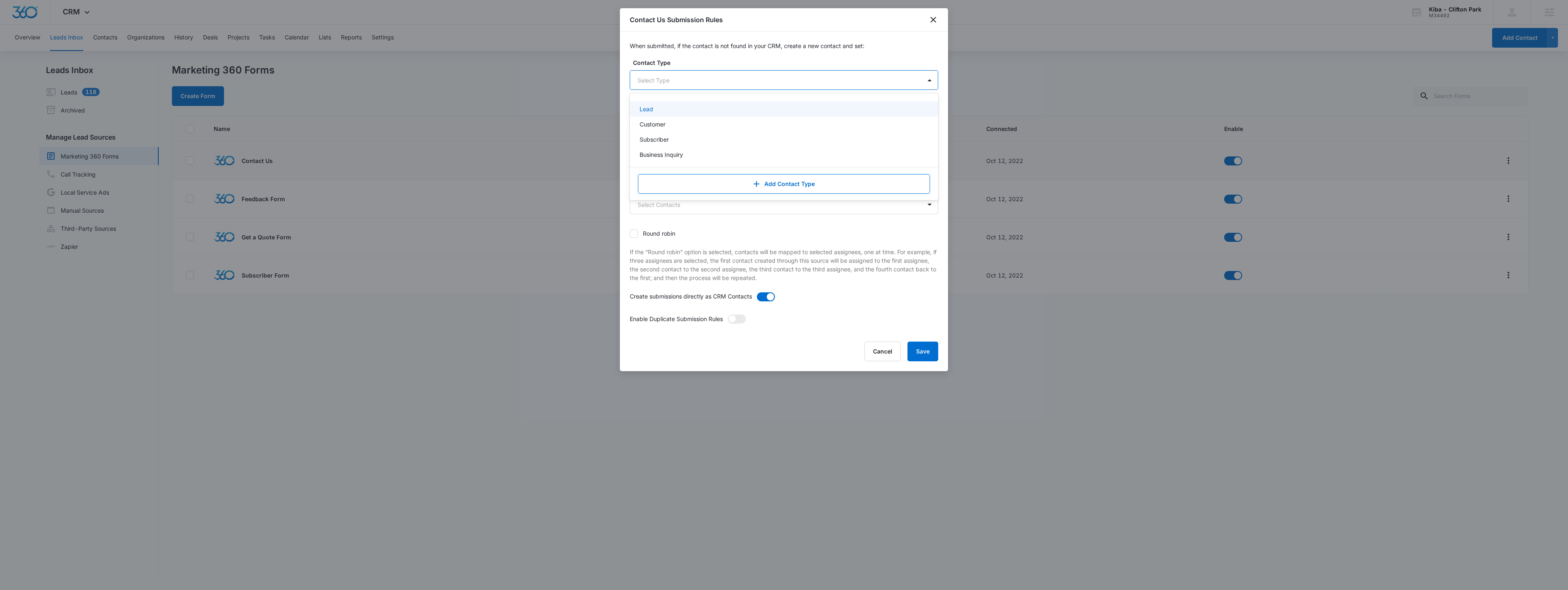 click on "Lead" at bounding box center (783, 109) 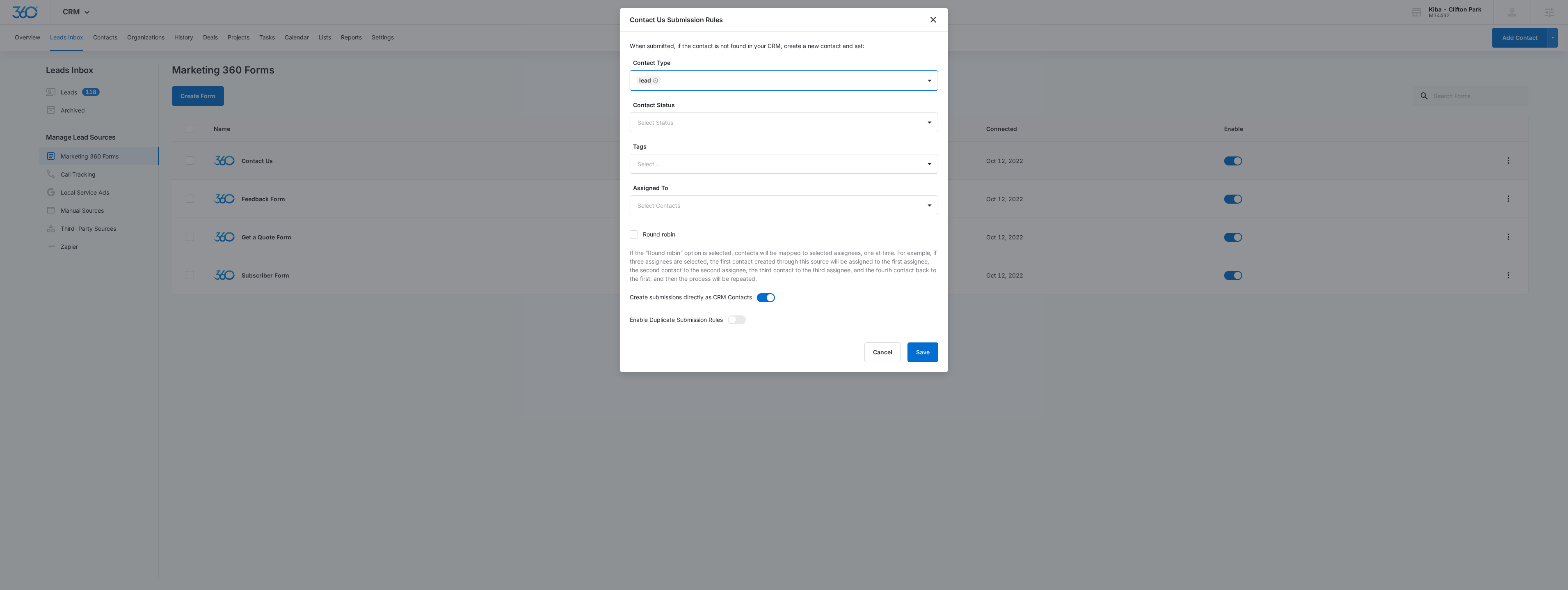 click at bounding box center (787, 80) 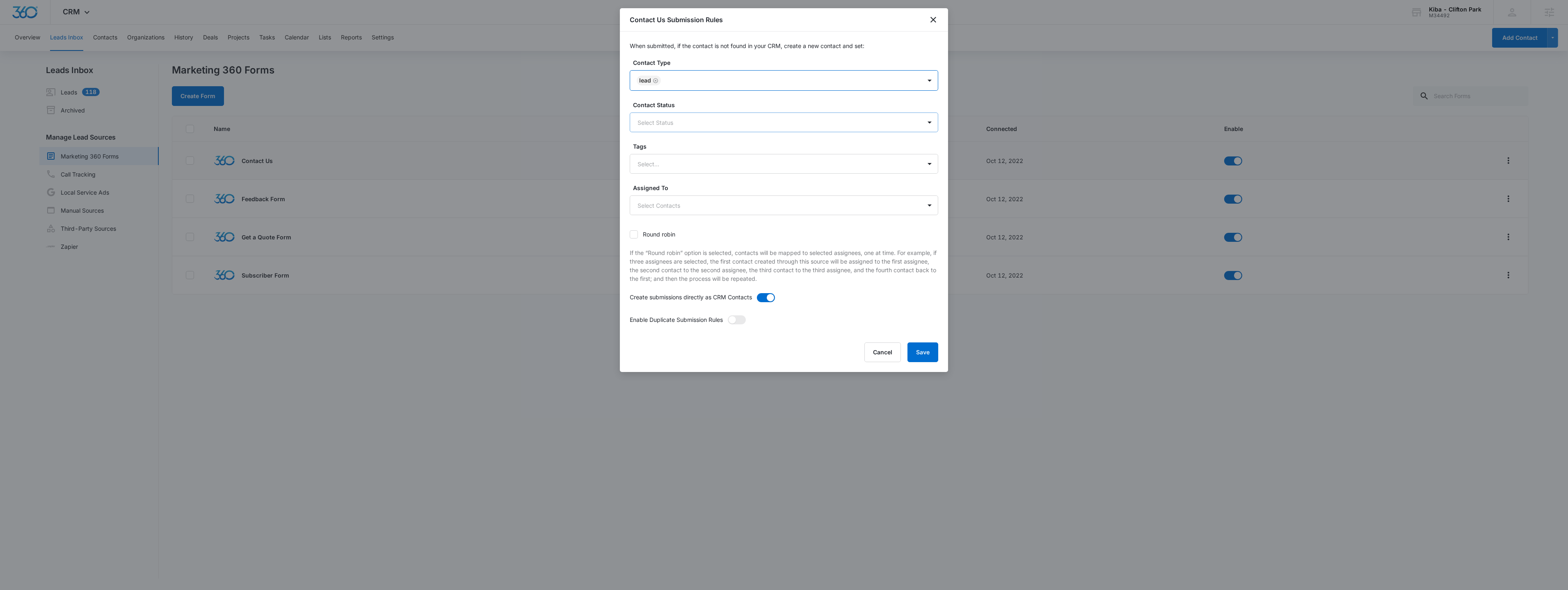click on "Select Status" at bounding box center [776, 122] 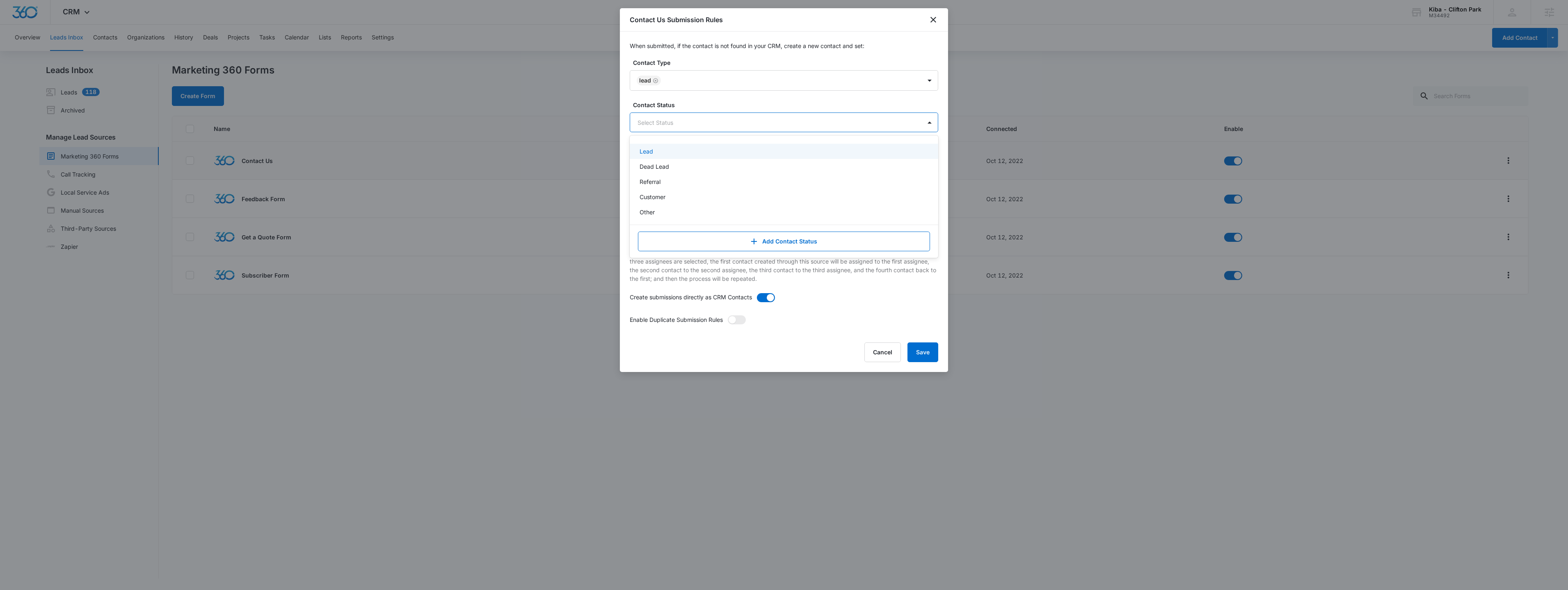click on "Lead" at bounding box center [783, 151] 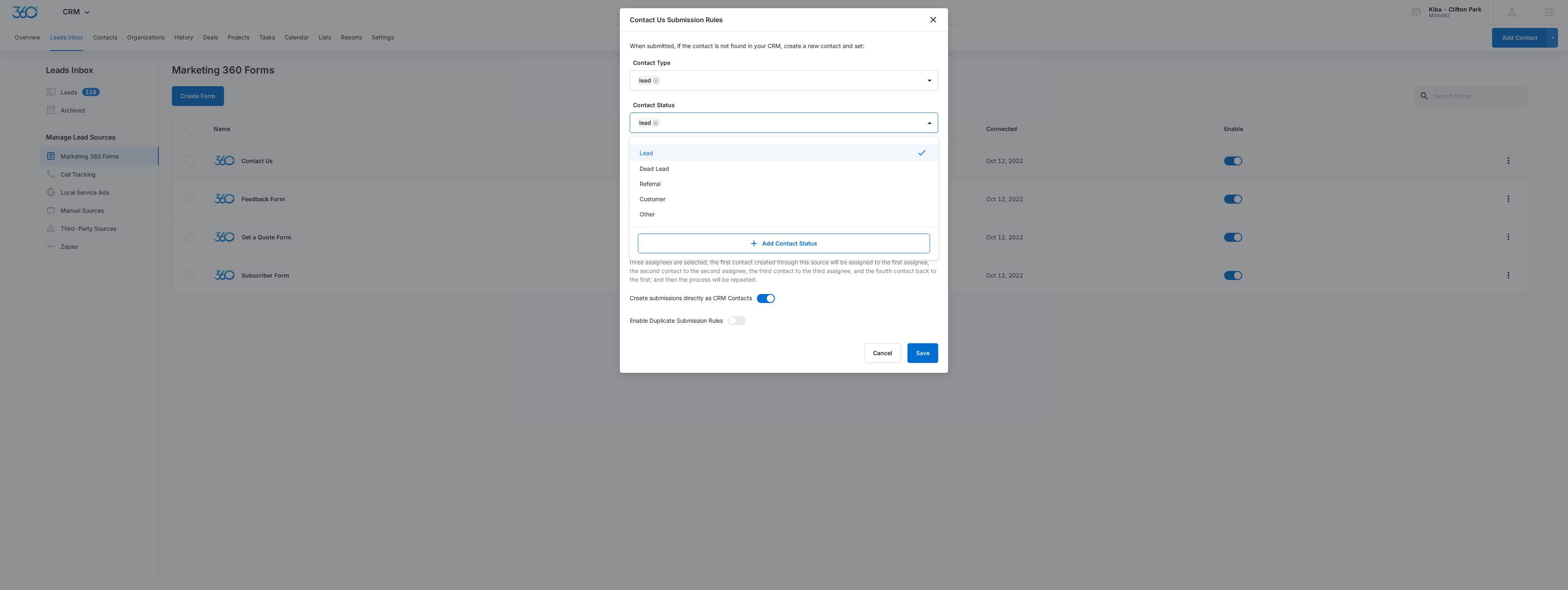 click at bounding box center [787, 123] 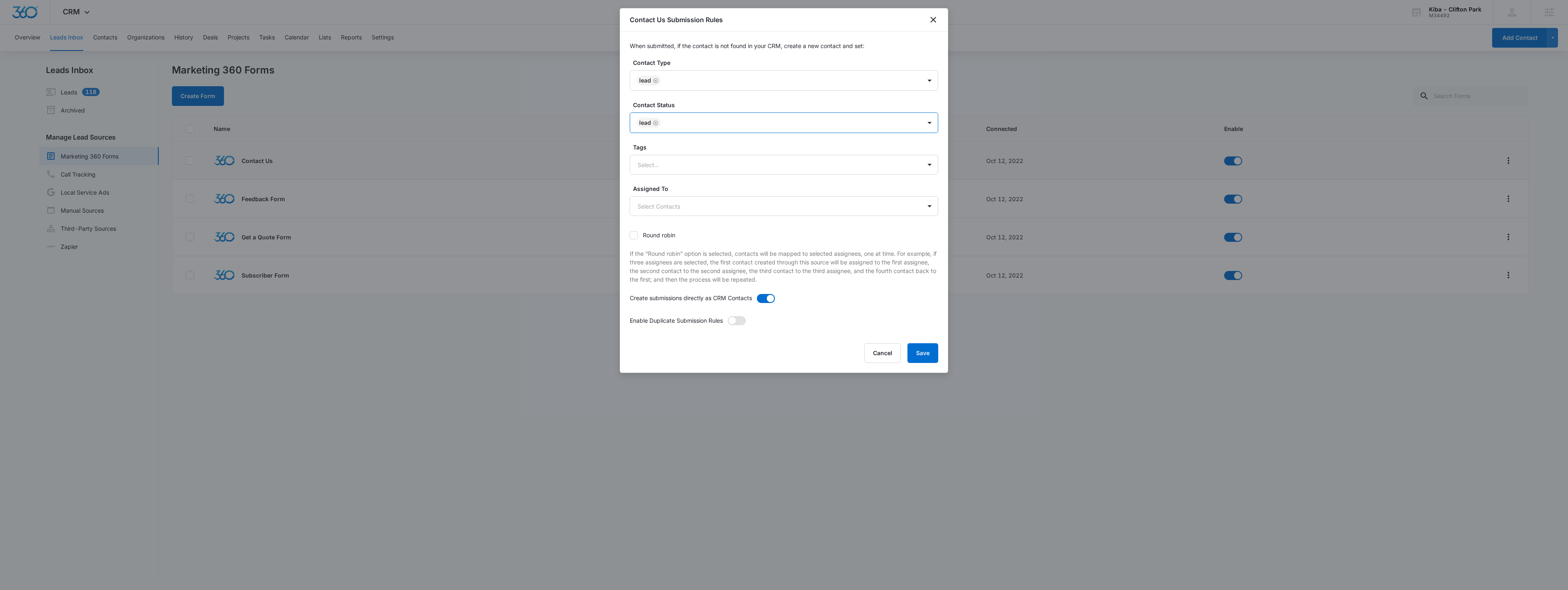 click at bounding box center [737, 321] 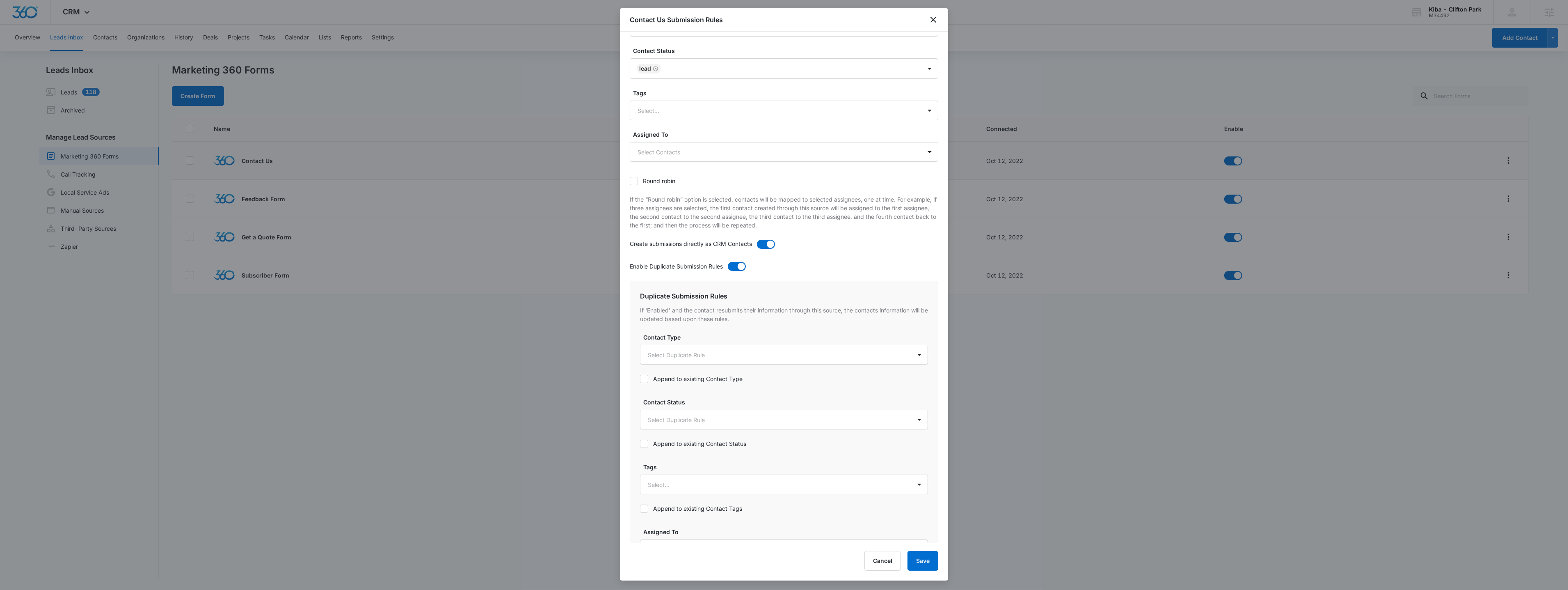 scroll, scrollTop: 111, scrollLeft: 0, axis: vertical 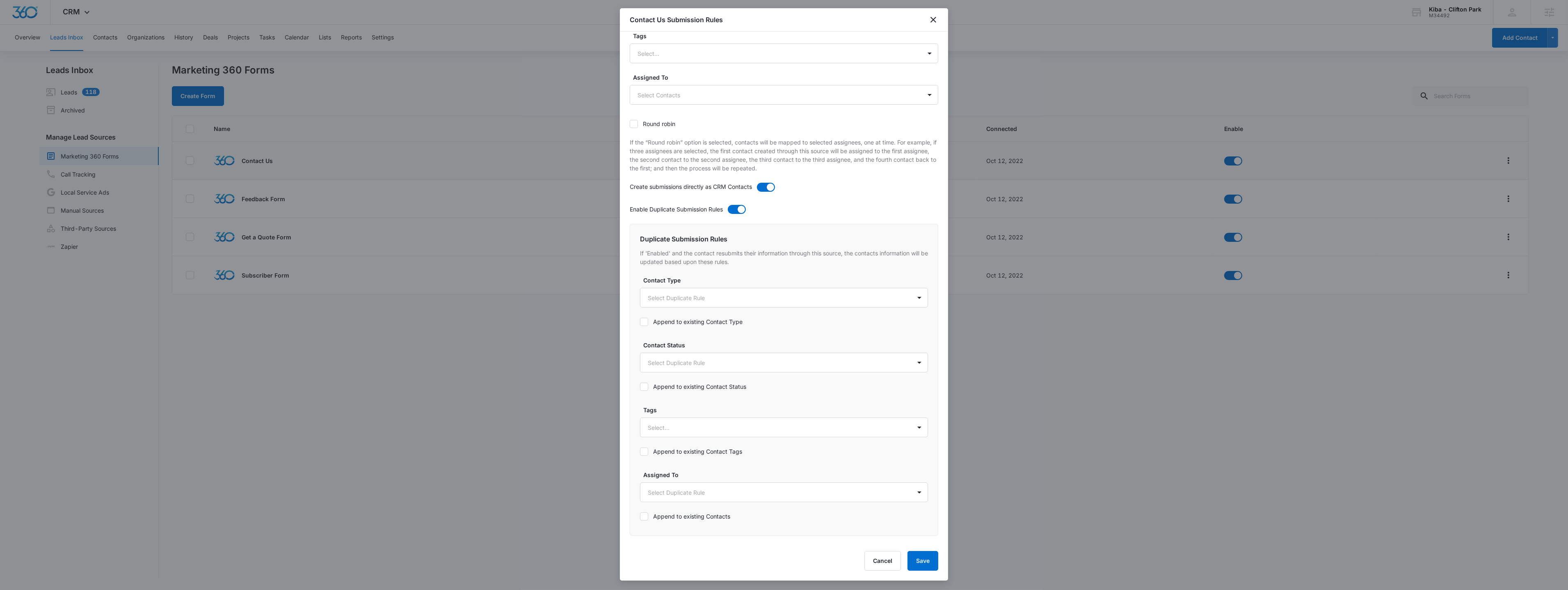 click on "Append to existing Contact Type" at bounding box center (691, 321) 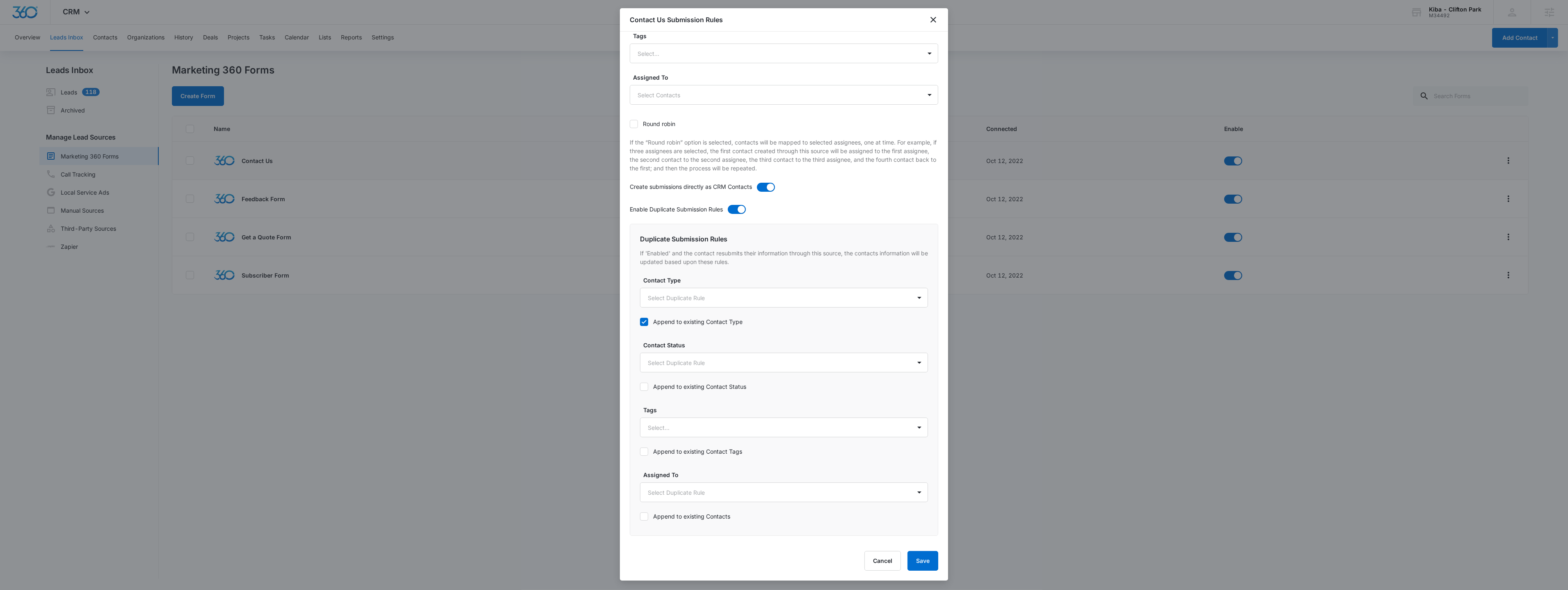 click on "Append to existing Contact Status" at bounding box center [693, 386] 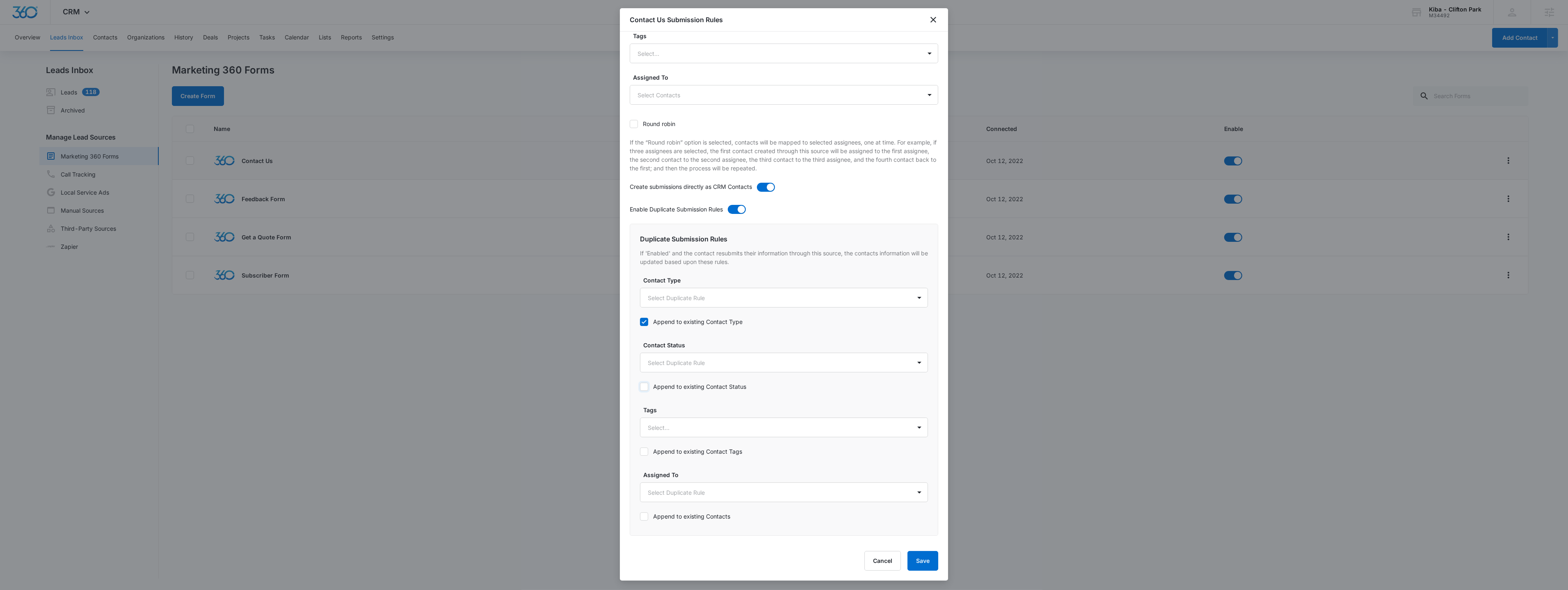 click on "Append to existing Contact Status" at bounding box center (640, 387) 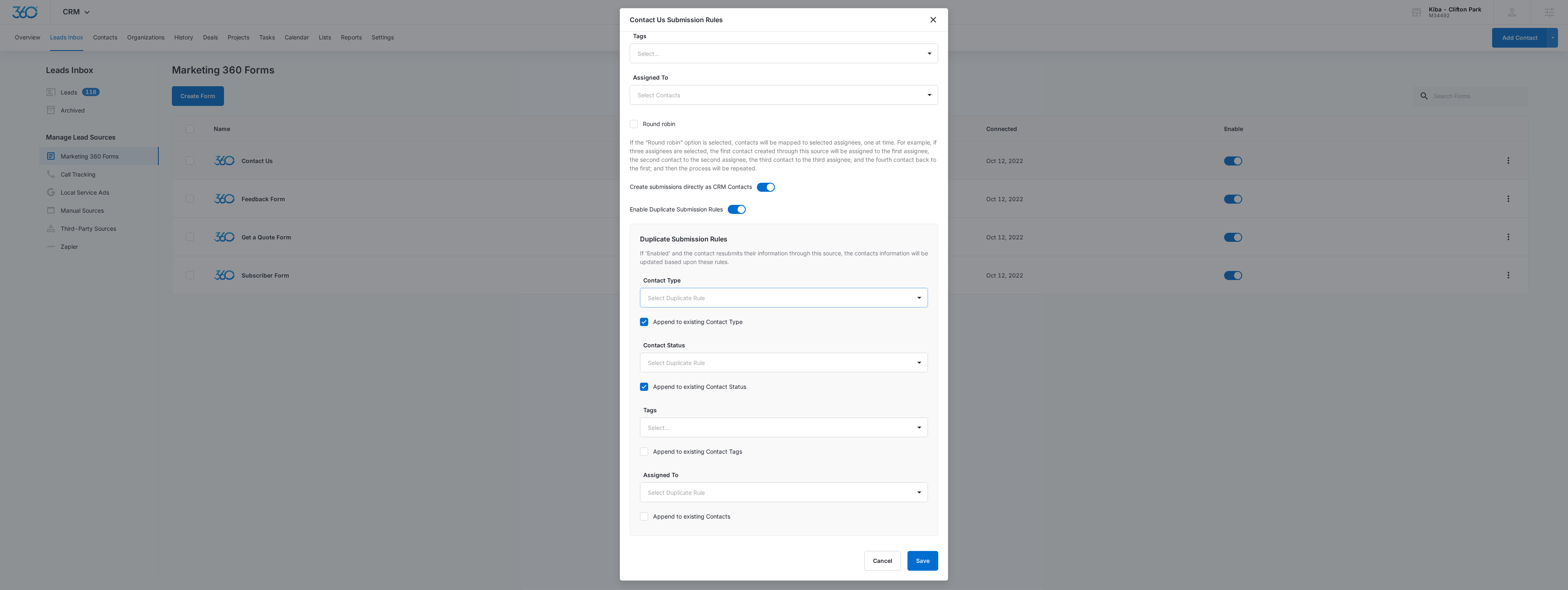click on "CRM Apps Reputation Websites Forms CRM Email Social Shop Payments POS Content Ads Intelligence Files Brand Settings Kiba - Clifton Park M34492 Your Accounts View All RN Robert Nguyen robert.nguyen@madwire.com My Profile Notifications Support Logout Terms & Conditions   •   Privacy Policy Agencies Overview Leads Inbox Contacts Organizations History Deals Projects Tasks Calendar Lists Reports Settings Add Contact Leads Inbox Leads 118 Archived Manage Lead Sources Marketing 360 Forms Call Tracking Local Service Ads Manual Sources Third-Party Sources Zapier Marketing 360 Forms Create Form Name   Submissions Connected Enable   Contact Us 46 submissions Oct 12, 2022 Feedback Form --- Oct 12, 2022 Get a Quote Form --- Oct 12, 2022 Subscriber Form --- Oct 12, 2022 Showing   1-4   of   4 Kiba - Clifton Park - CRM Manage Marketing 360 Forms - Marketing 360®
Contact Us Submission Rules When submitted, if the contact is not found in your CRM, create a new contact and set: Contact Type Lead Contact Status" at bounding box center [784, 295] 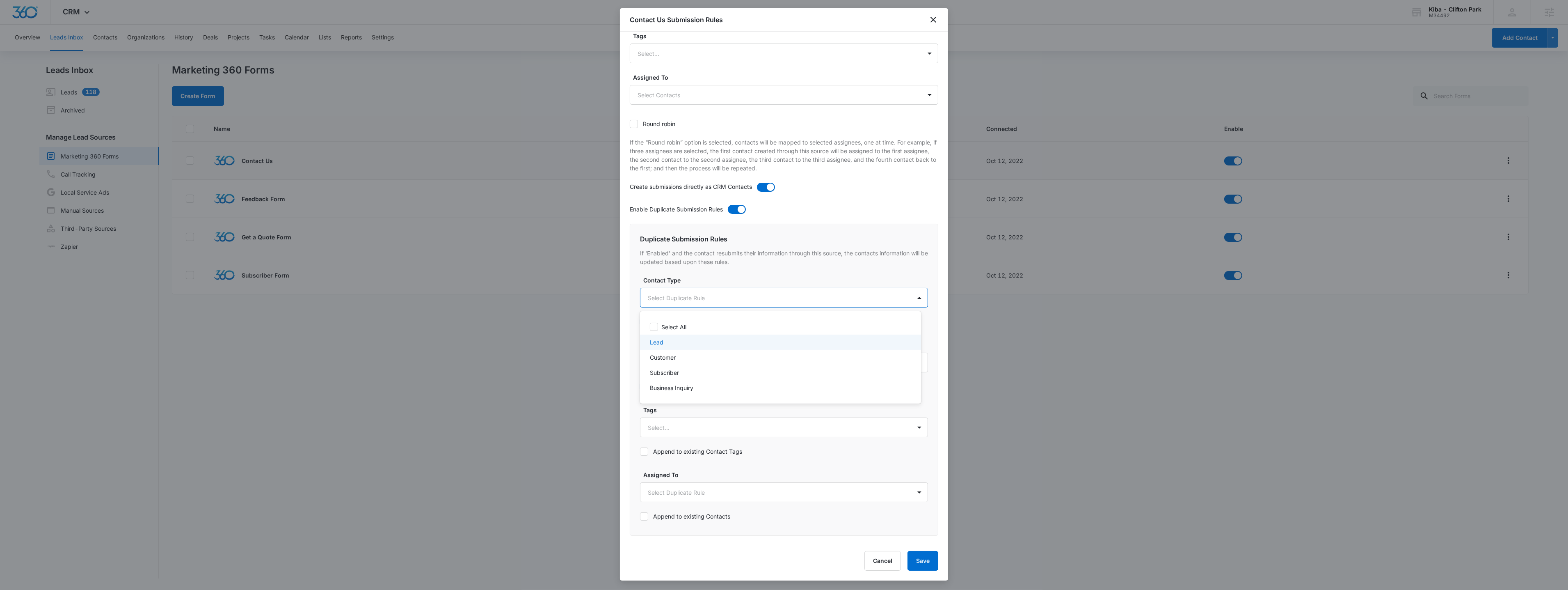 click on "Lead" at bounding box center [780, 342] 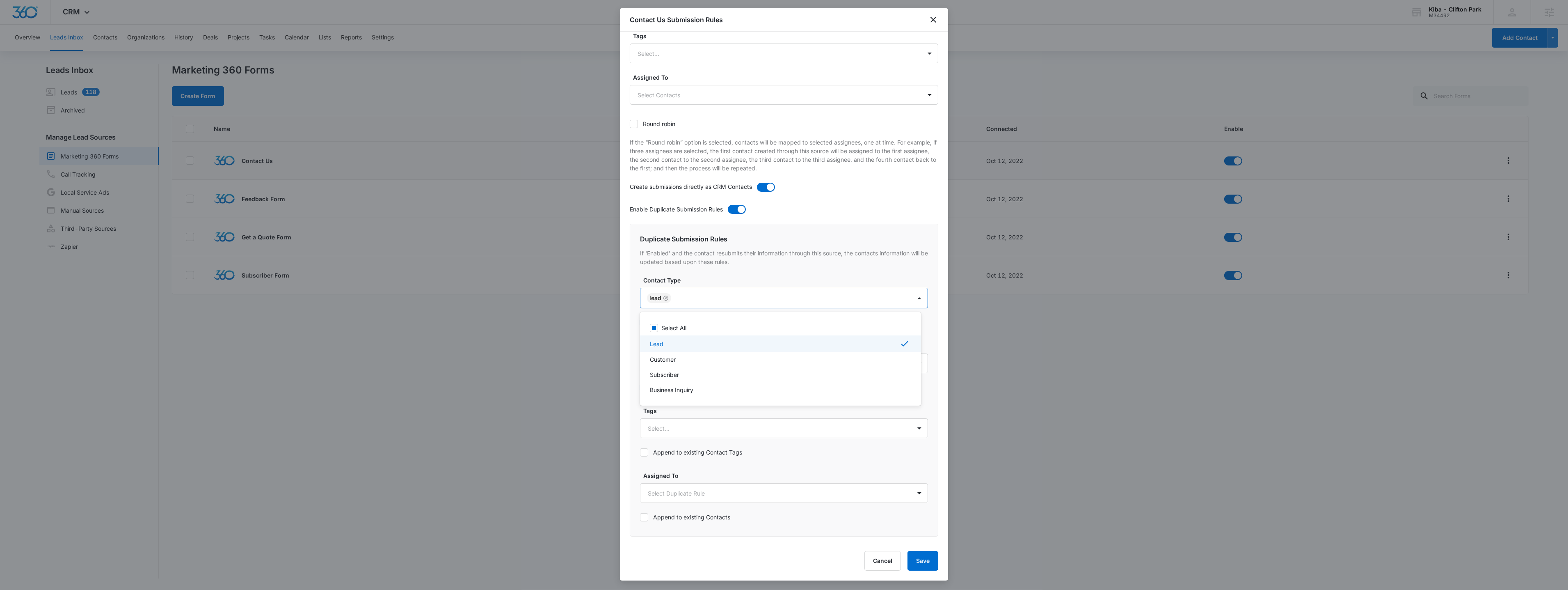 click at bounding box center (784, 295) 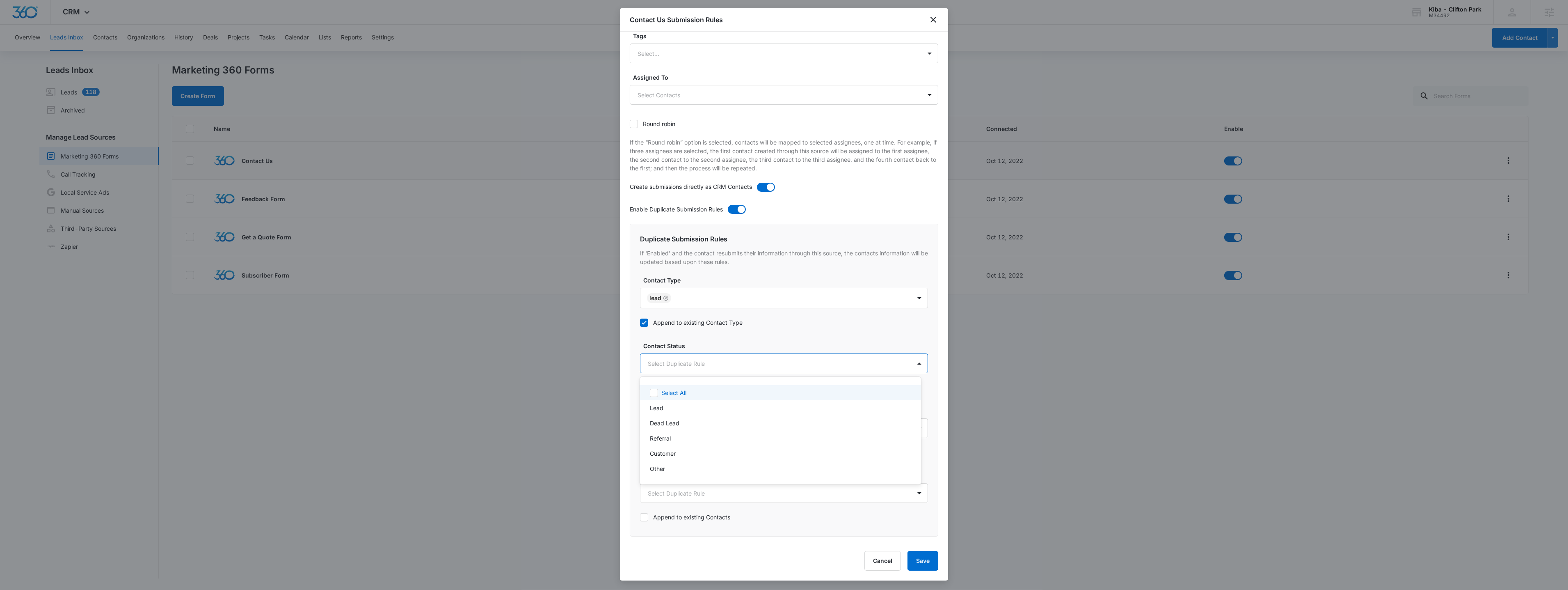 click on "CRM Apps Reputation Websites Forms CRM Email Social Shop Payments POS Content Ads Intelligence Files Brand Settings Kiba - Clifton Park M34492 Your Accounts View All RN Robert Nguyen robert.nguyen@madwire.com My Profile Notifications Support Logout Terms & Conditions   •   Privacy Policy Agencies Overview Leads Inbox Contacts Organizations History Deals Projects Tasks Calendar Lists Reports Settings Add Contact Leads Inbox Leads 118 Archived Manage Lead Sources Marketing 360 Forms Call Tracking Local Service Ads Manual Sources Third-Party Sources Zapier Marketing 360 Forms Create Form Name   Submissions Connected Enable   Contact Us 46 submissions Oct 12, 2022 Feedback Form --- Oct 12, 2022 Get a Quote Form --- Oct 12, 2022 Subscriber Form --- Oct 12, 2022 Showing   1-4   of   4 Kiba - Clifton Park - CRM Manage Marketing 360 Forms - Marketing 360®
Contact Us Submission Rules When submitted, if the contact is not found in your CRM, create a new contact and set: Contact Type Lead Contact Status" at bounding box center [784, 295] 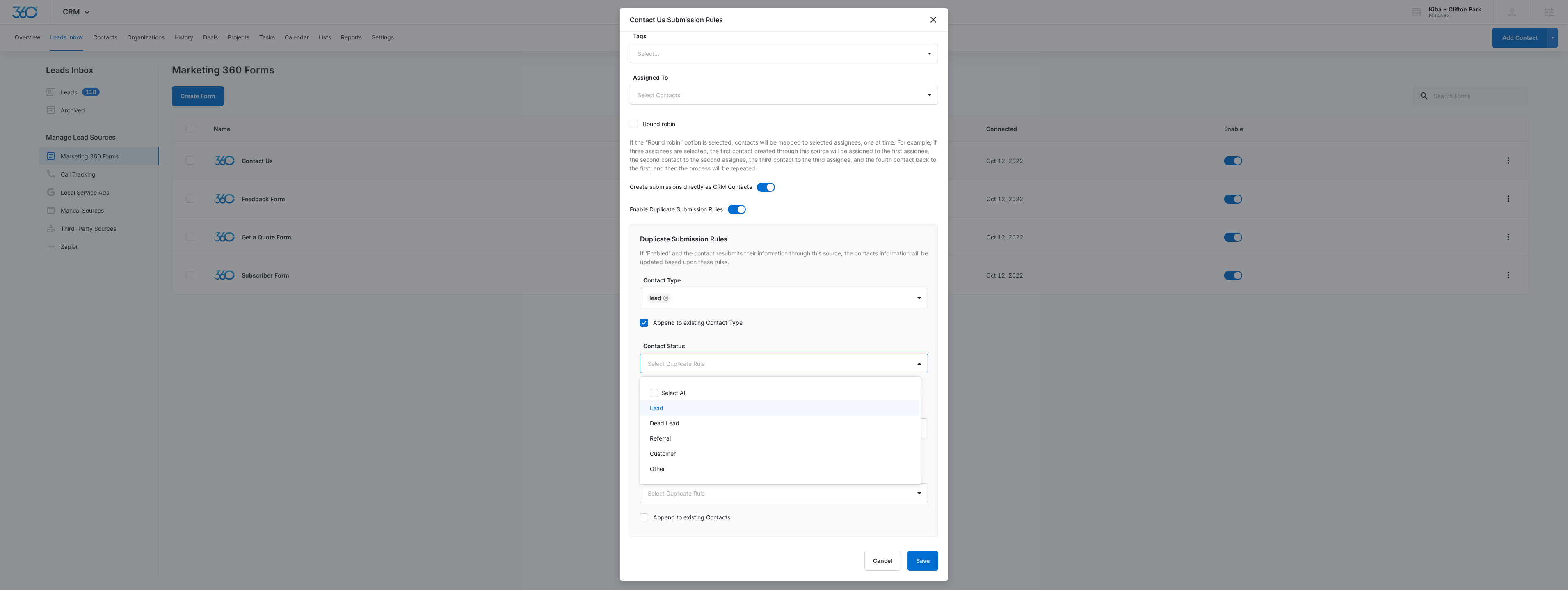 click on "Lead" at bounding box center [779, 408] 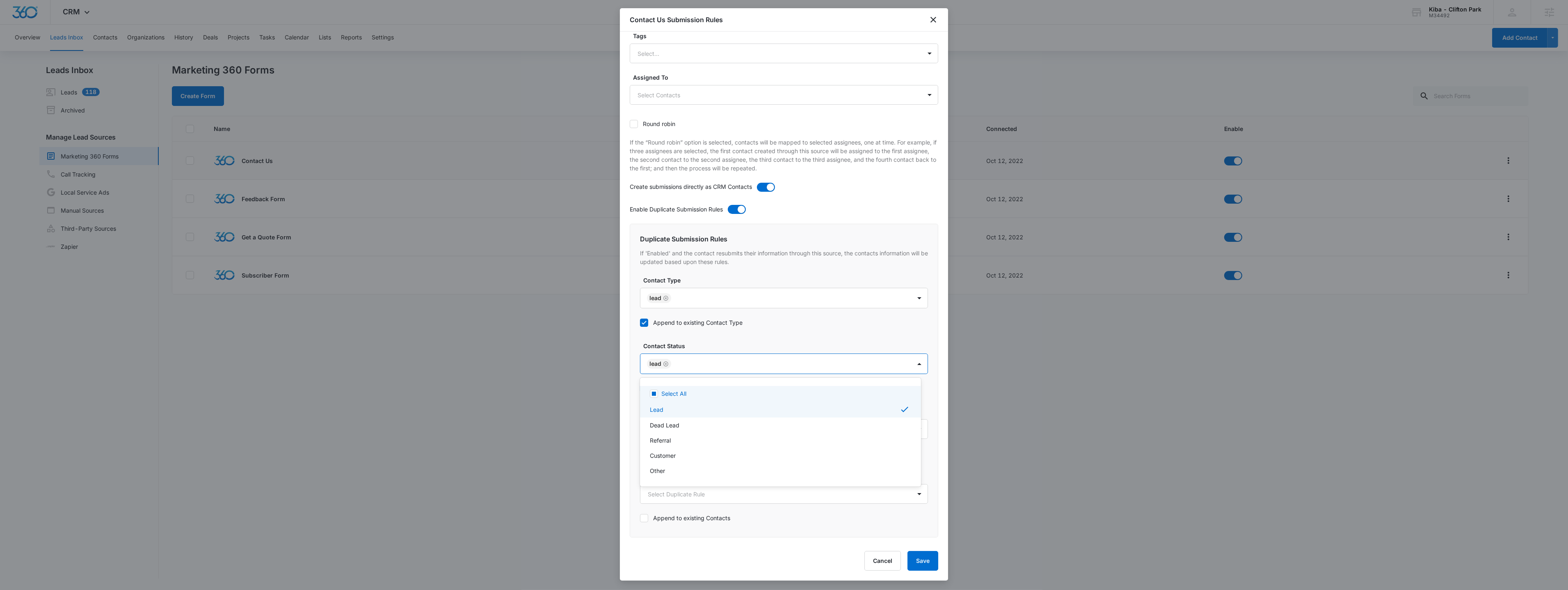 click at bounding box center [784, 295] 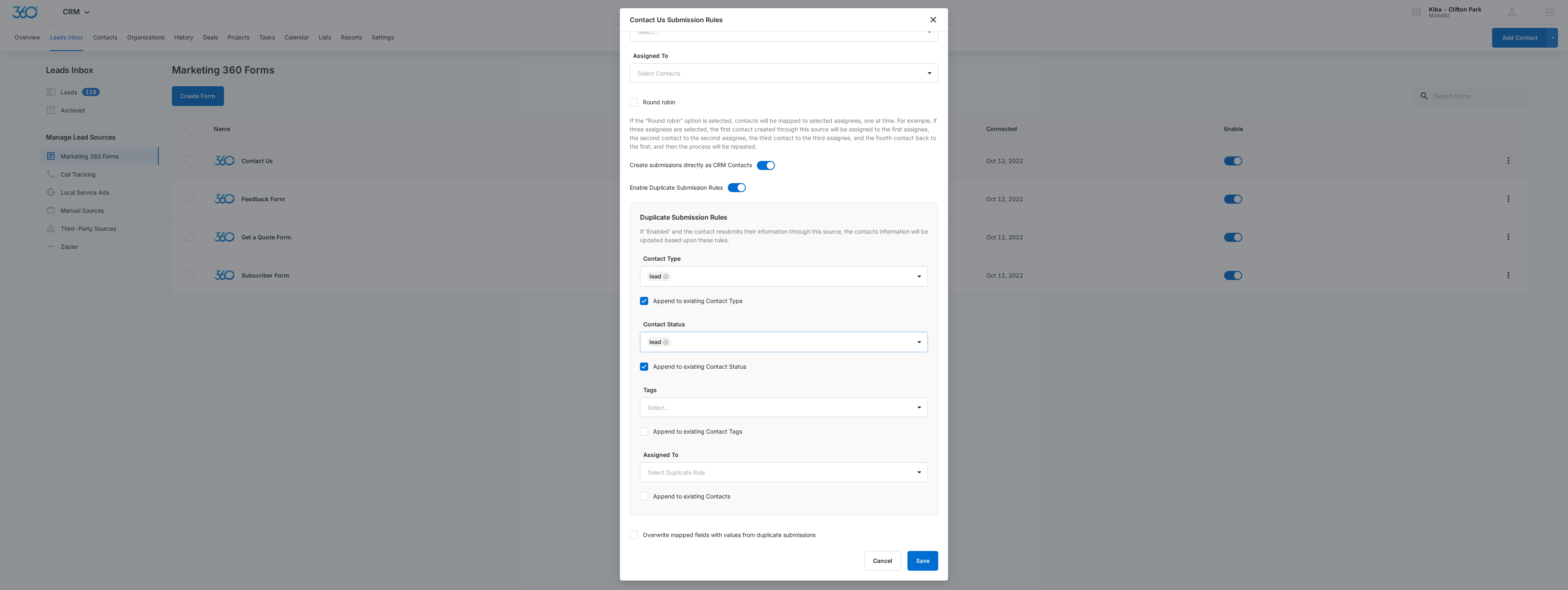 scroll, scrollTop: 170, scrollLeft: 0, axis: vertical 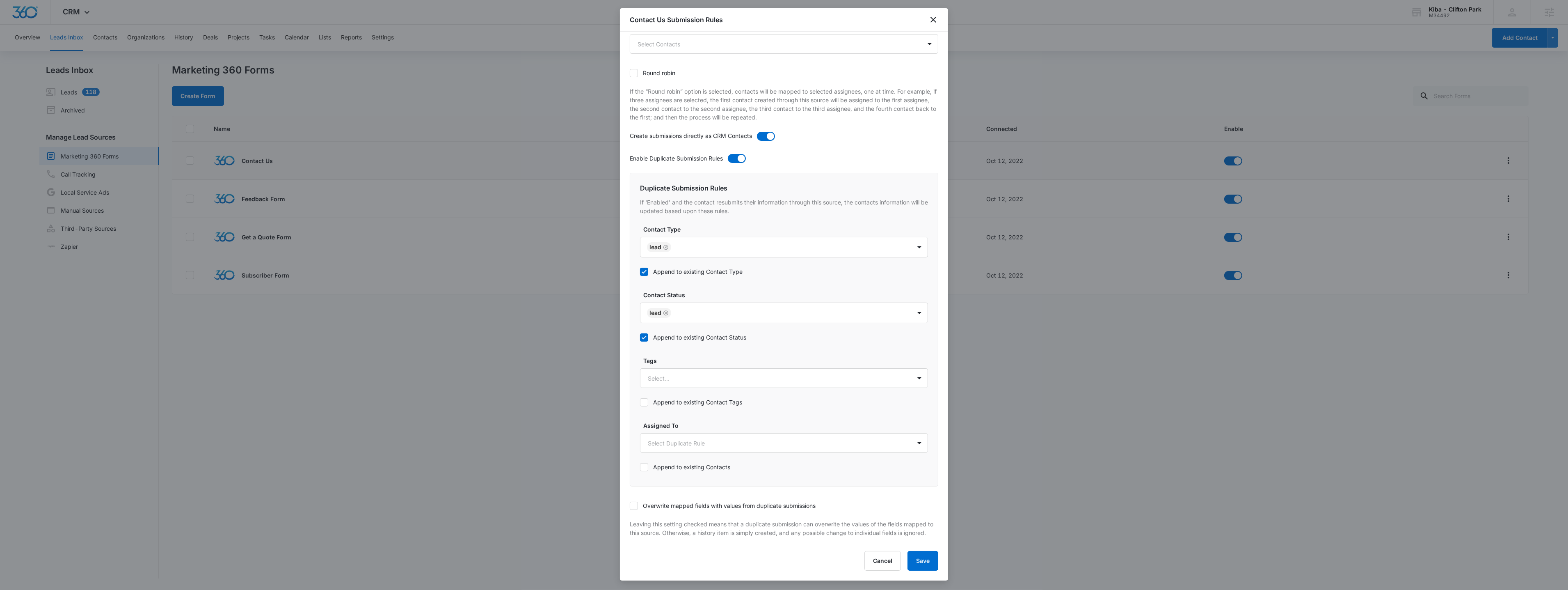 click on "Overwrite mapped fields with values from duplicate submissions" at bounding box center (722, 505) 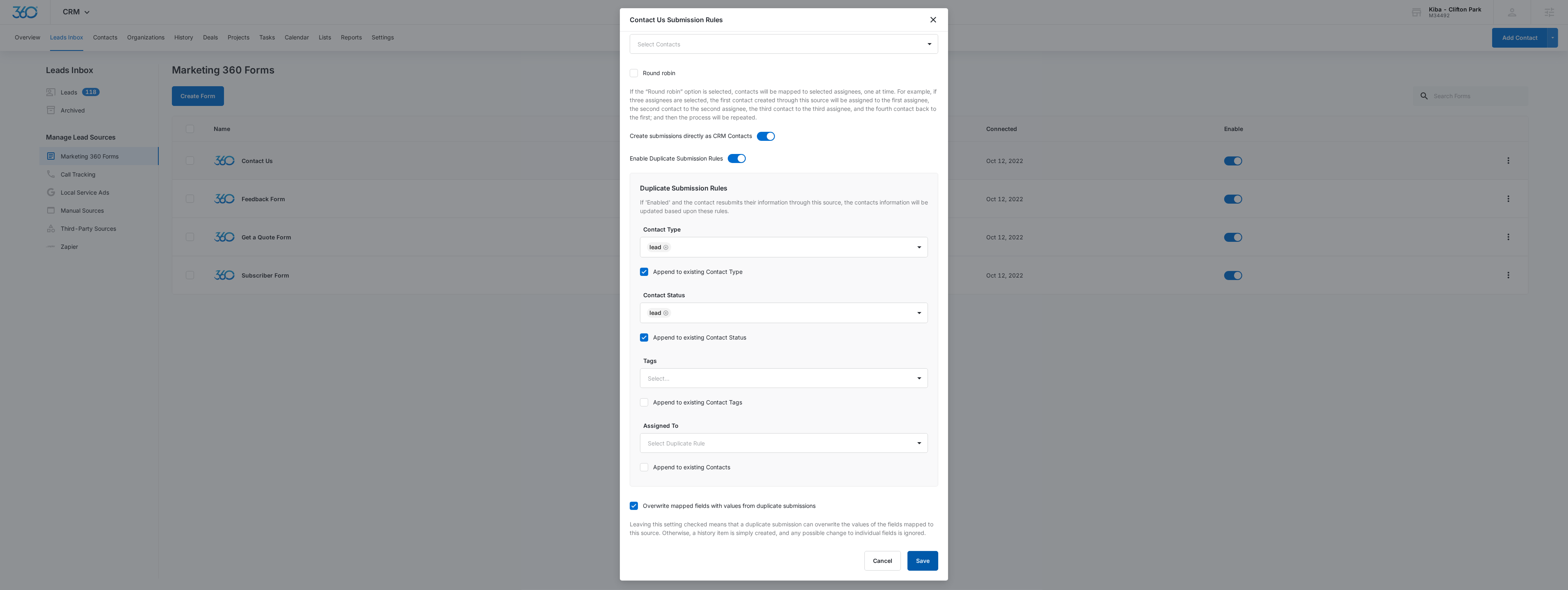 click on "Save" at bounding box center (923, 561) 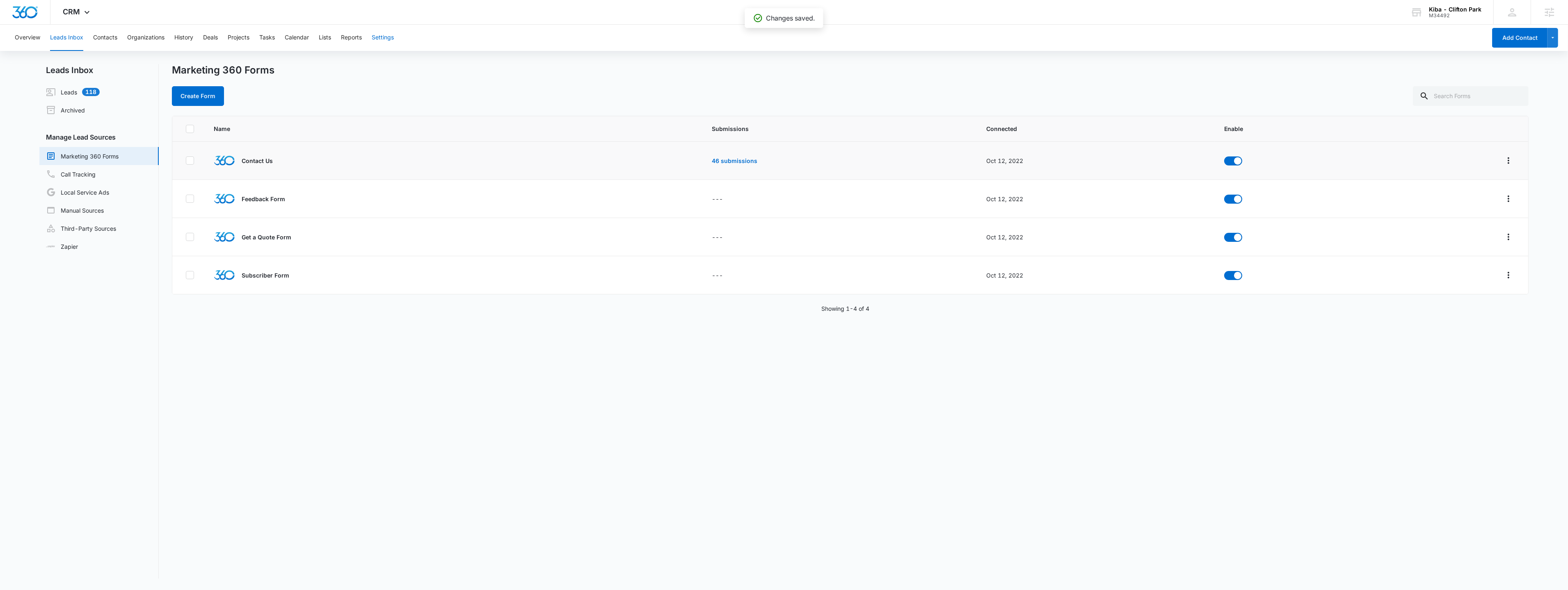 click on "Settings" at bounding box center [383, 38] 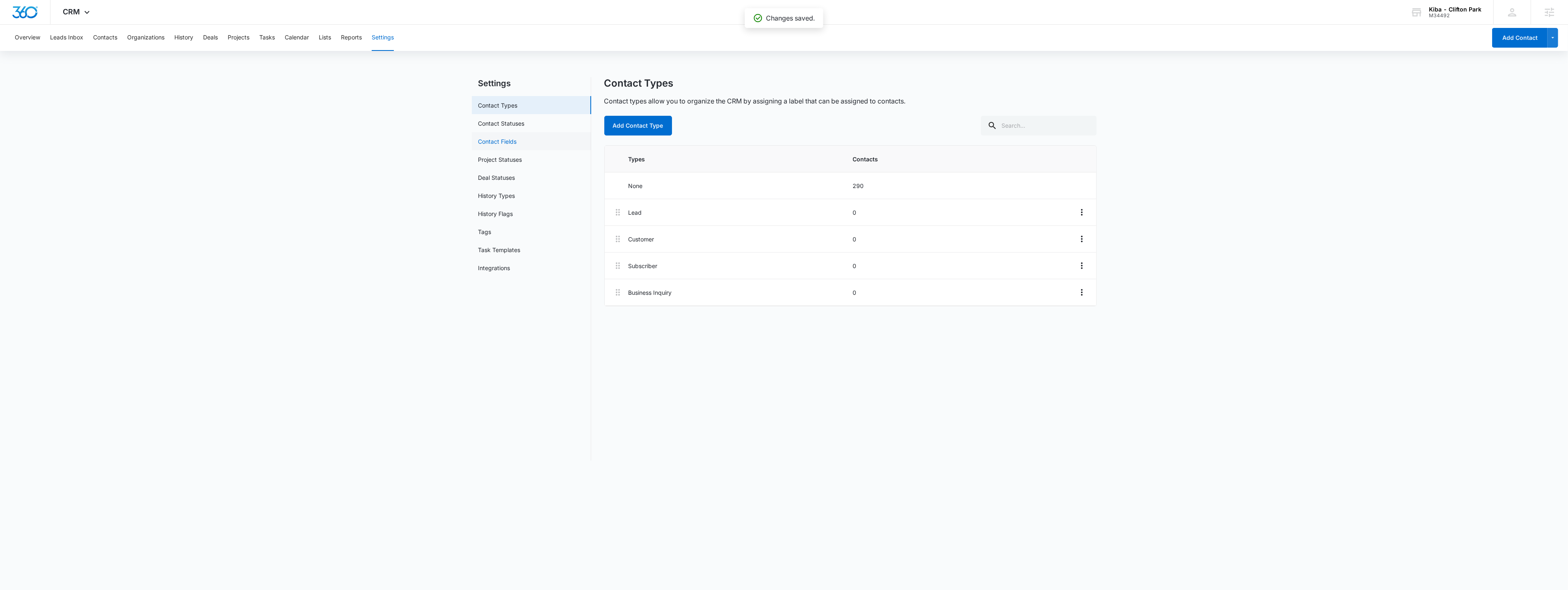 click on "Contact Fields" at bounding box center [498, 141] 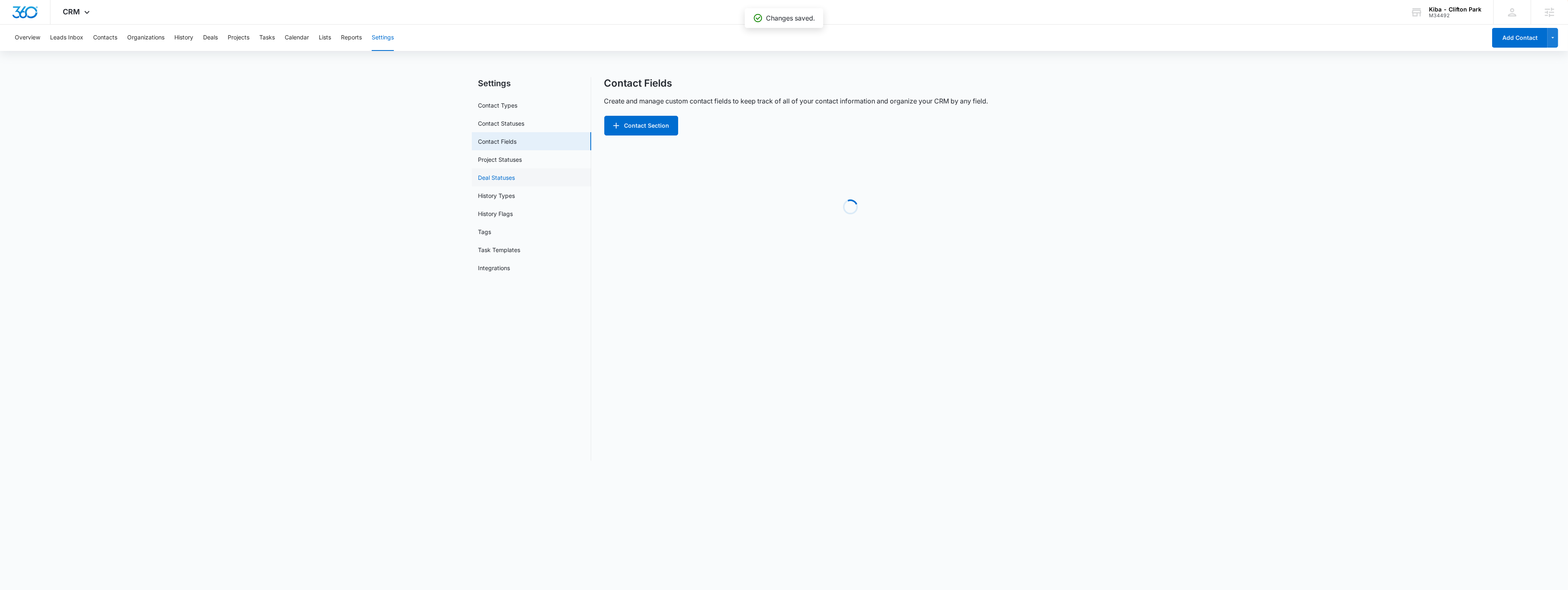 click on "Deal Statuses" at bounding box center [497, 177] 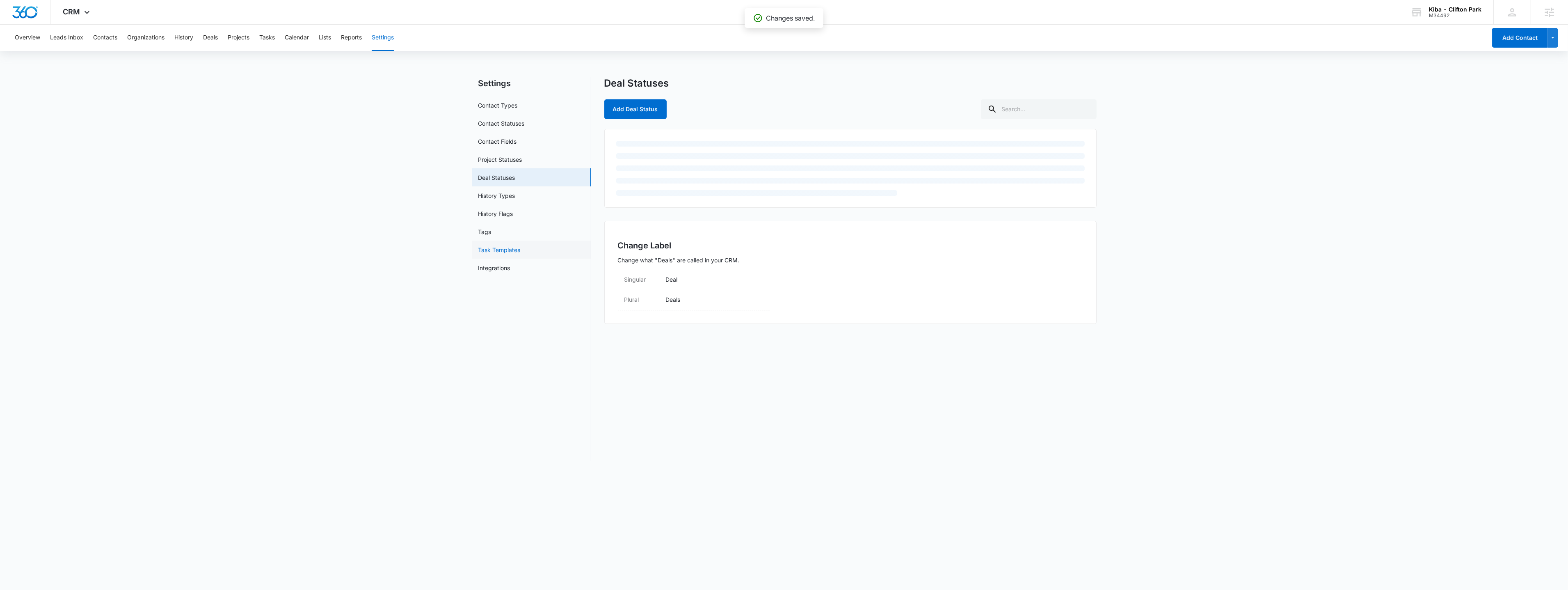 click on "Task Templates" at bounding box center (499, 250) 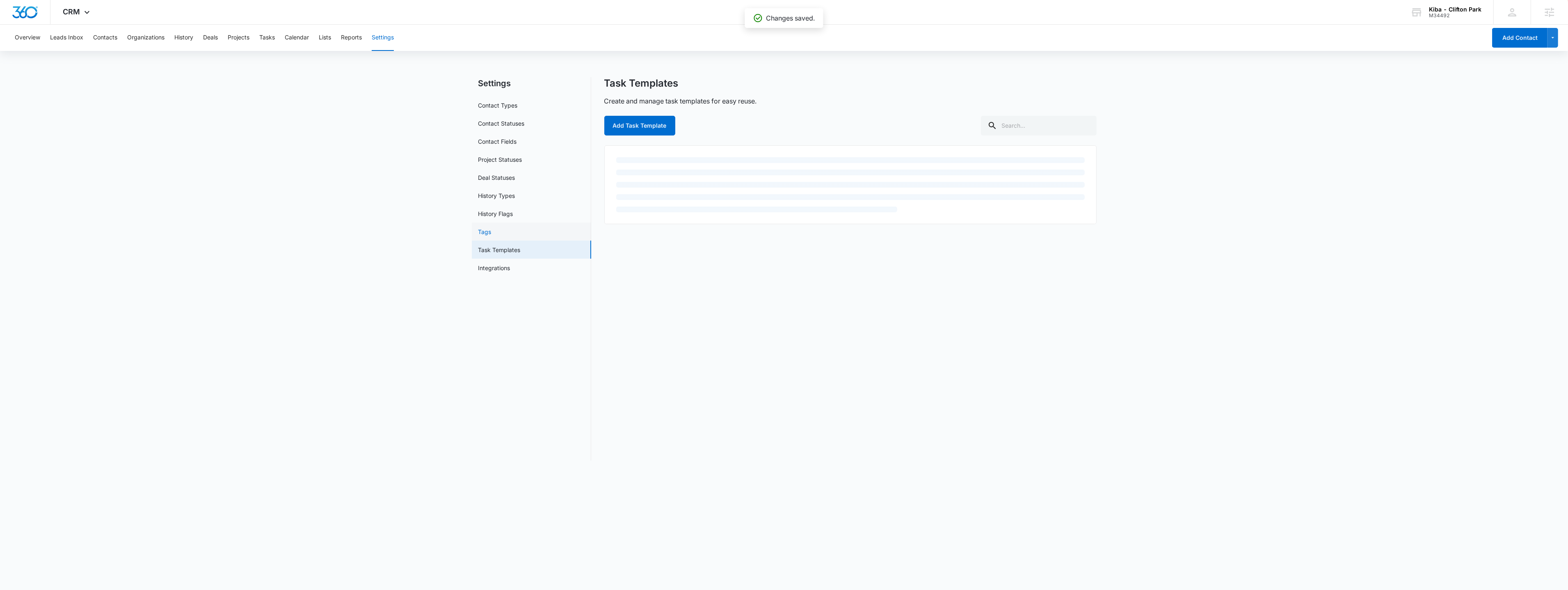 click on "Tags" at bounding box center [485, 232] 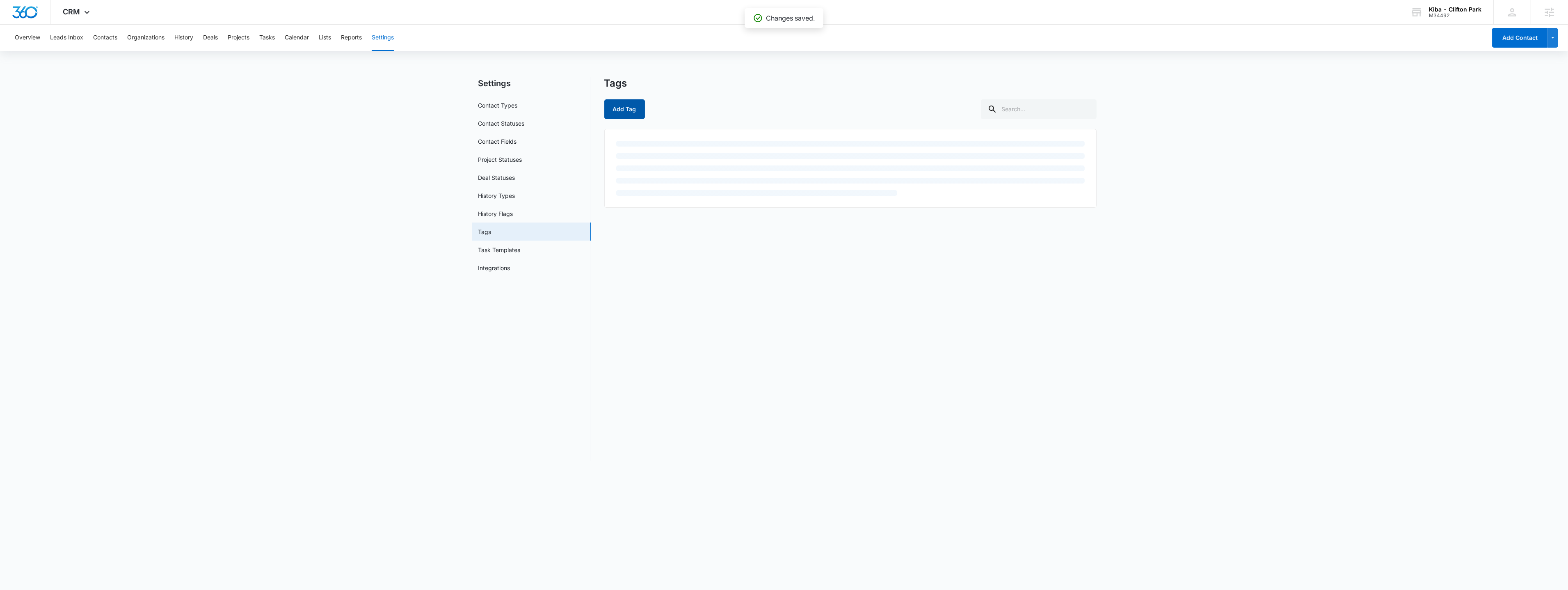 click on "Add Tag" at bounding box center [624, 109] 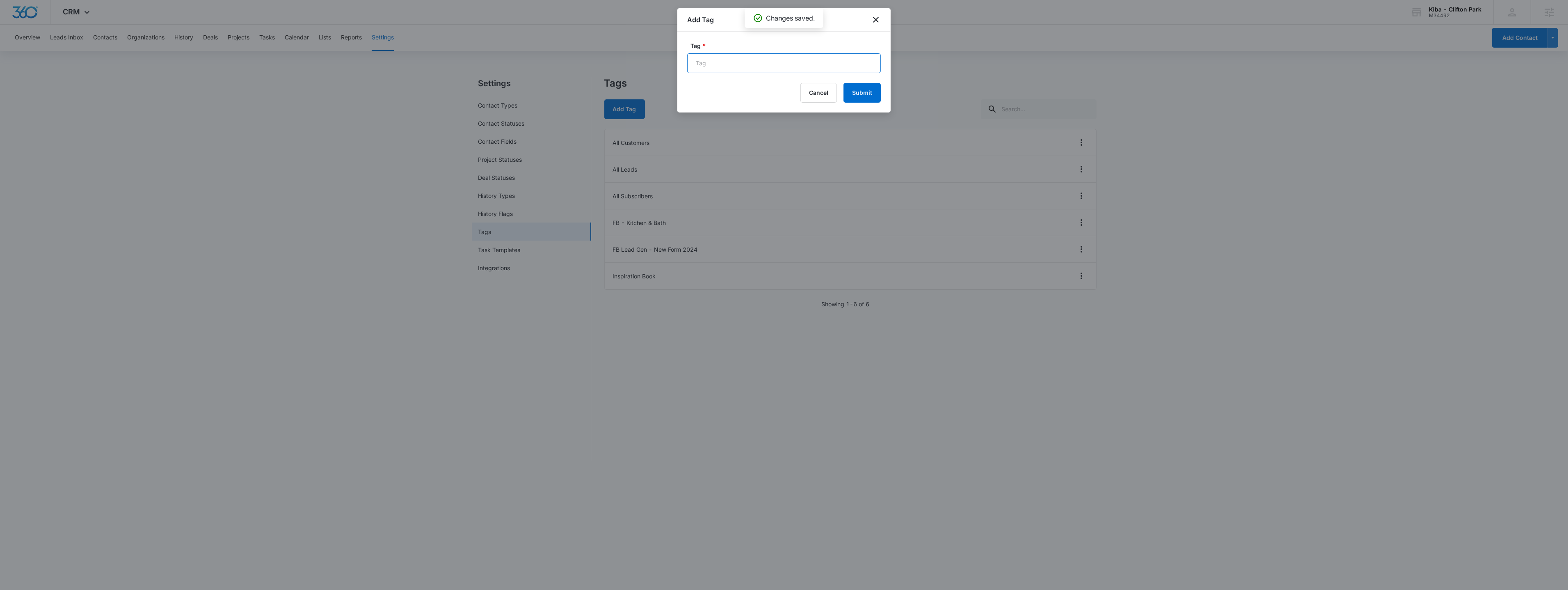 click on "Tag *" at bounding box center [784, 63] 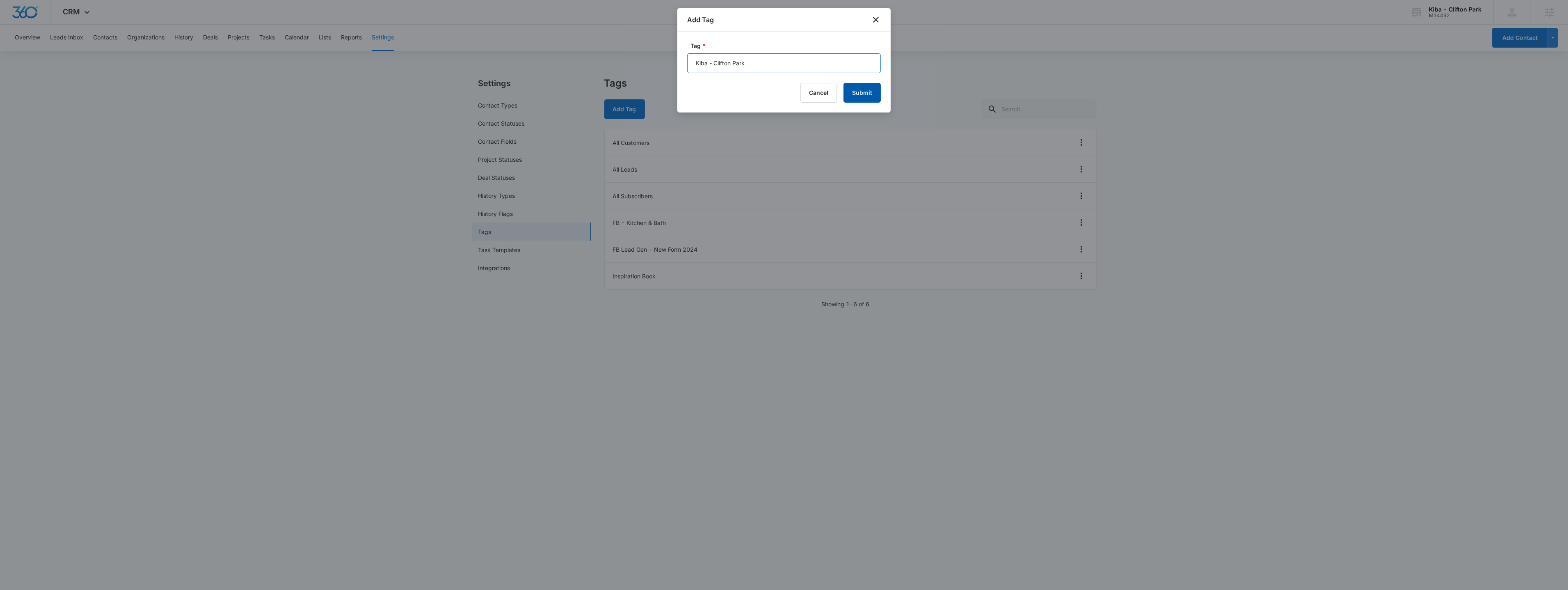 type on "Kiba - Clifton Park" 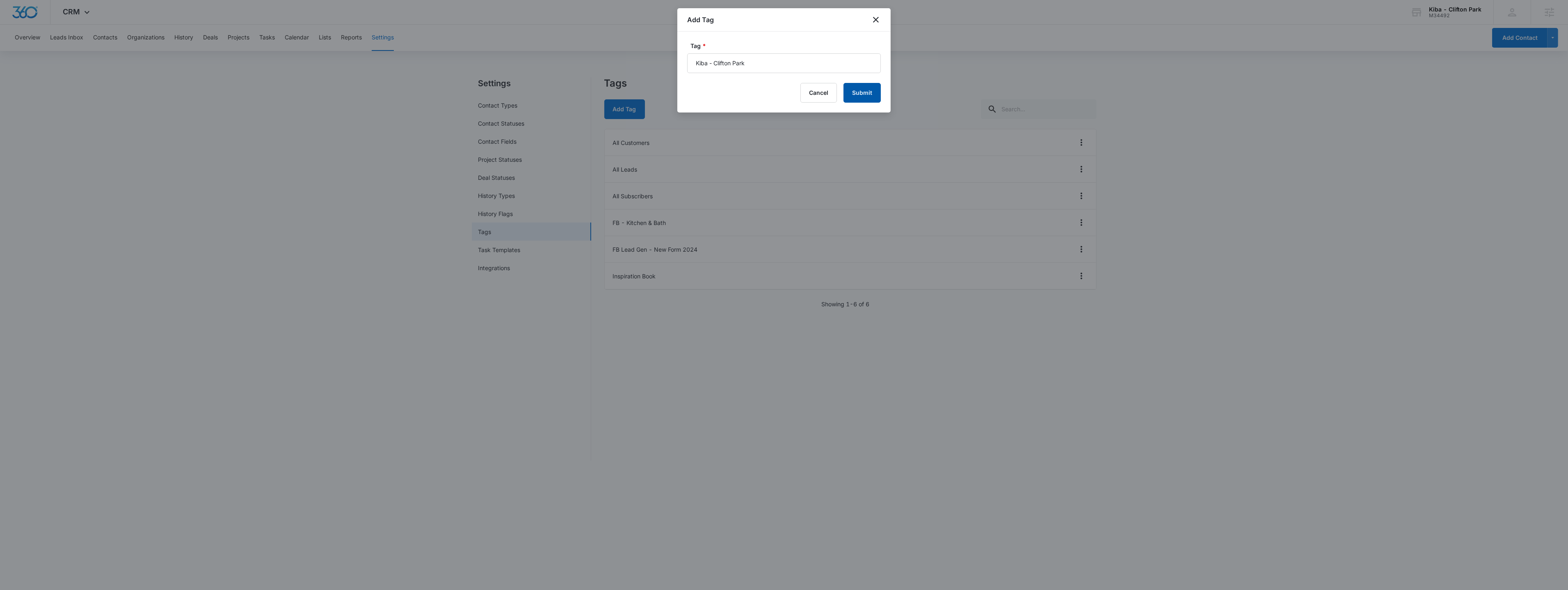 click on "Submit" at bounding box center (862, 93) 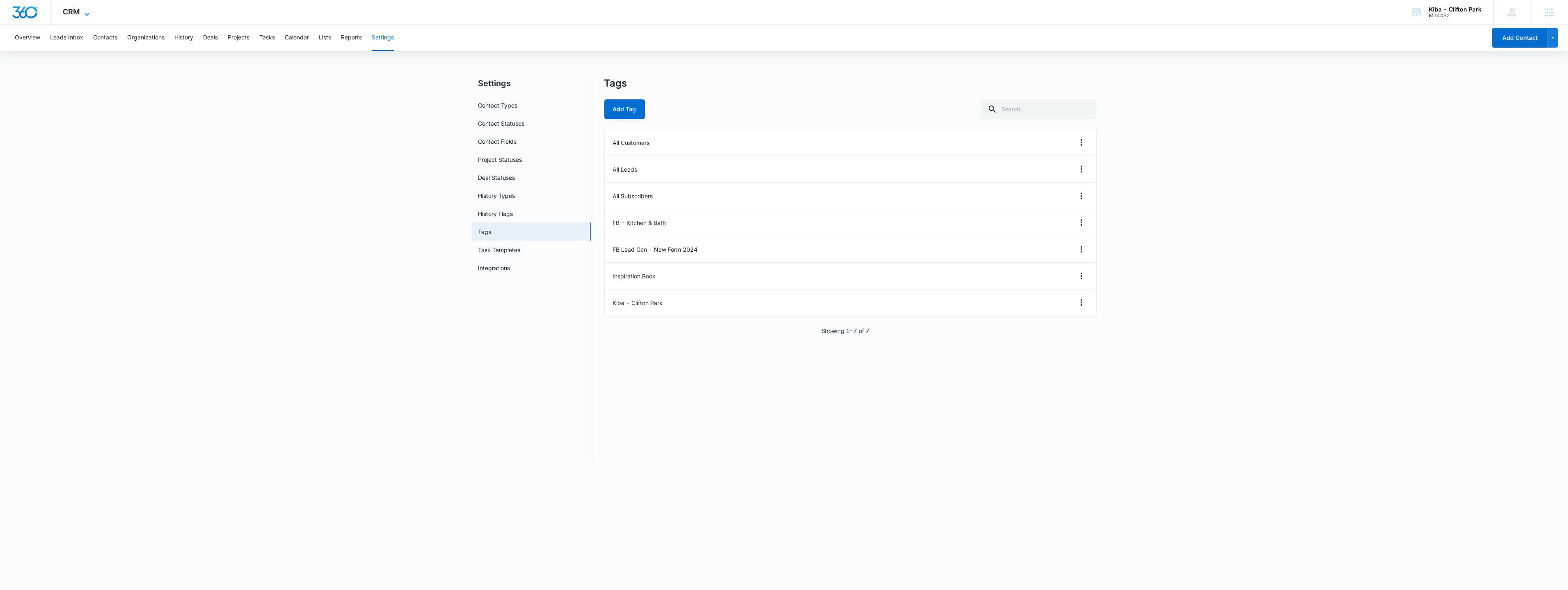 click on "CRM" at bounding box center [71, 11] 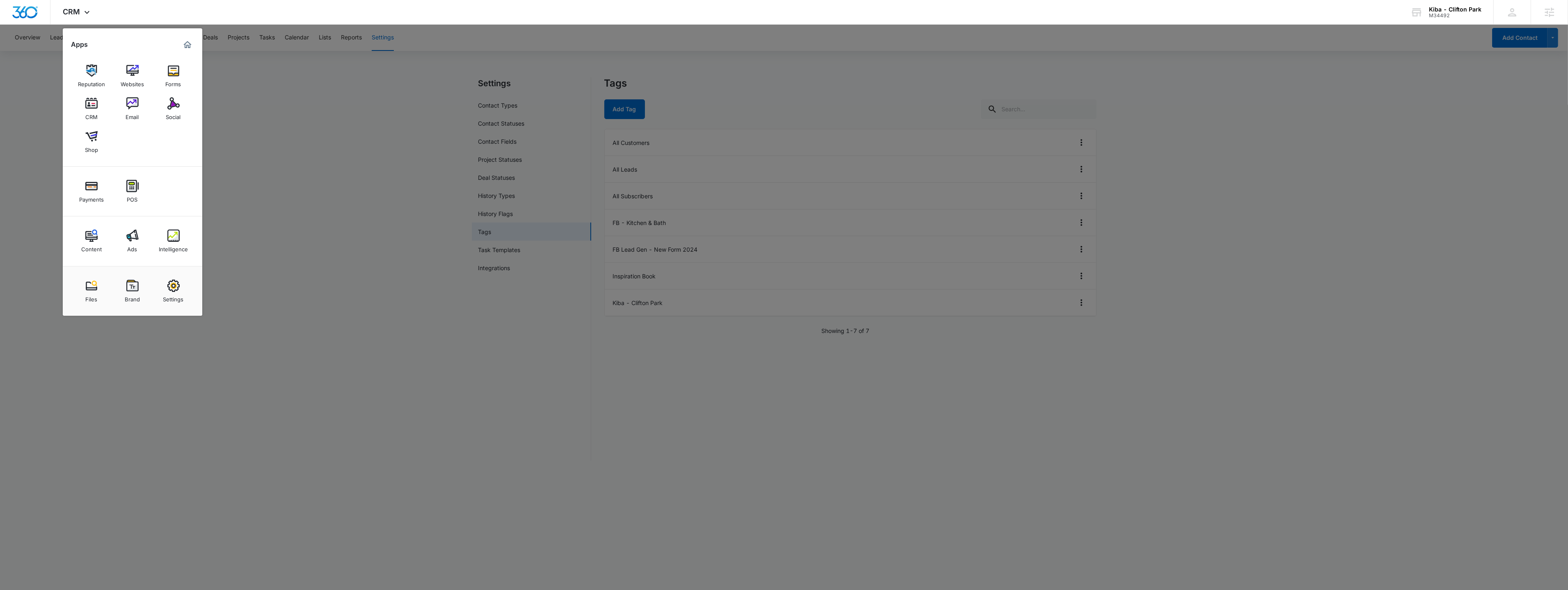 click at bounding box center [784, 295] 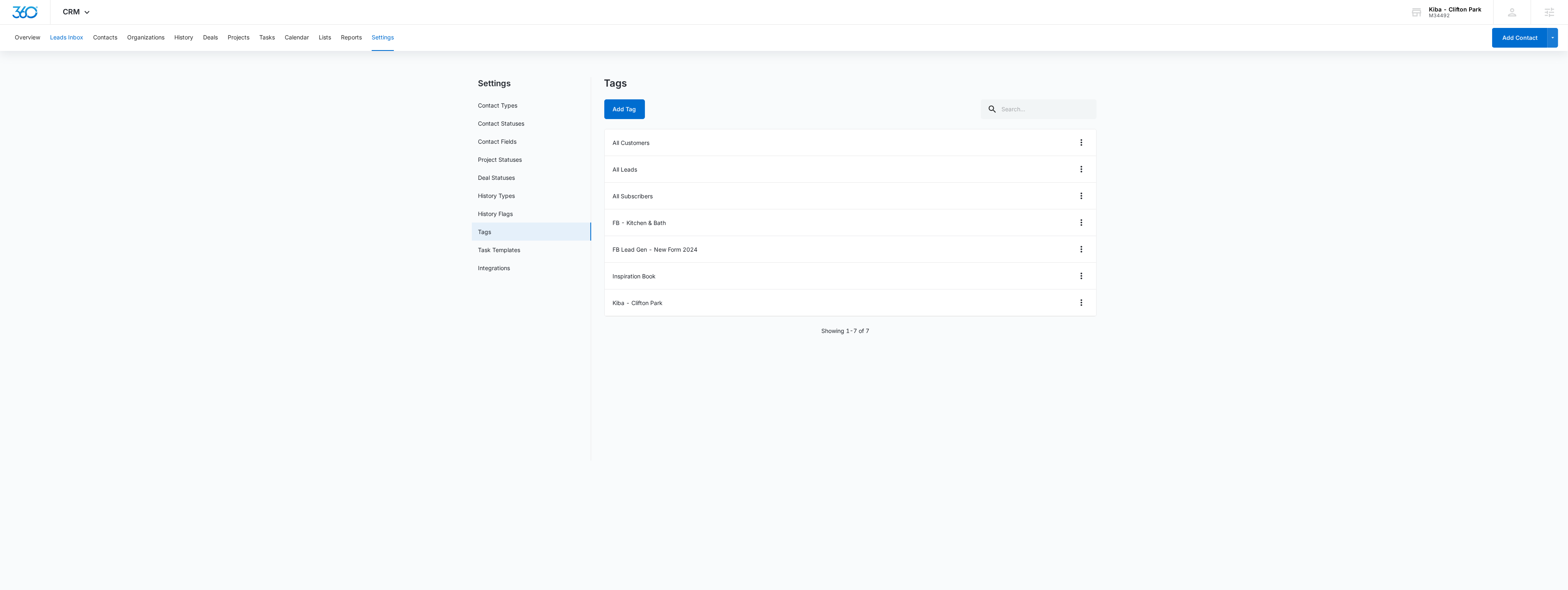 click on "Leads Inbox" at bounding box center [66, 38] 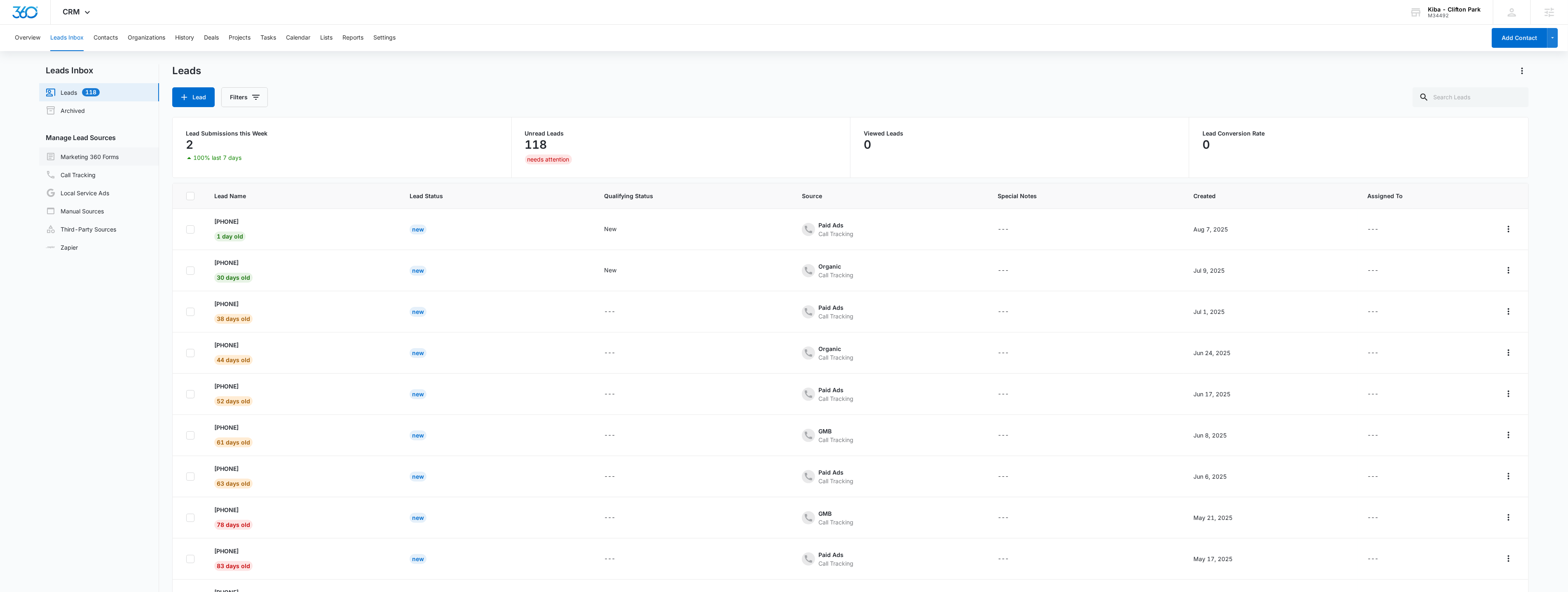 click on "Marketing 360 Forms" at bounding box center (82, 157) 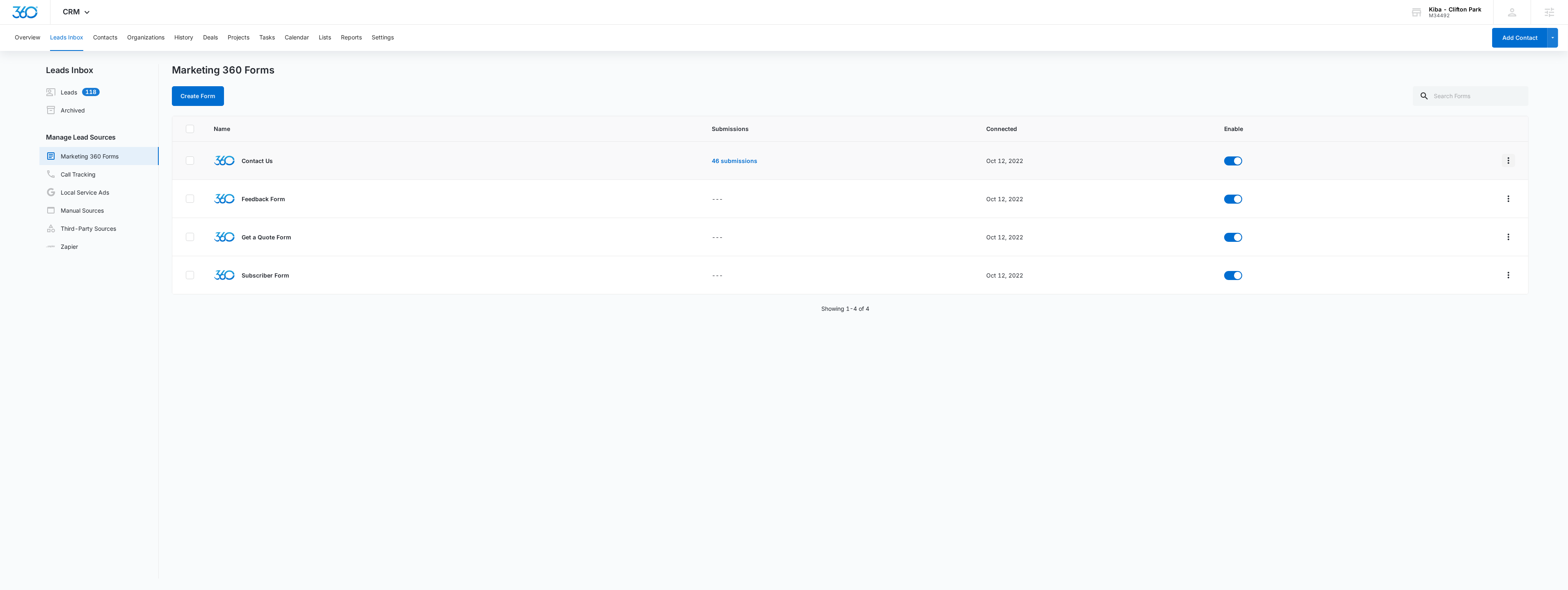 click 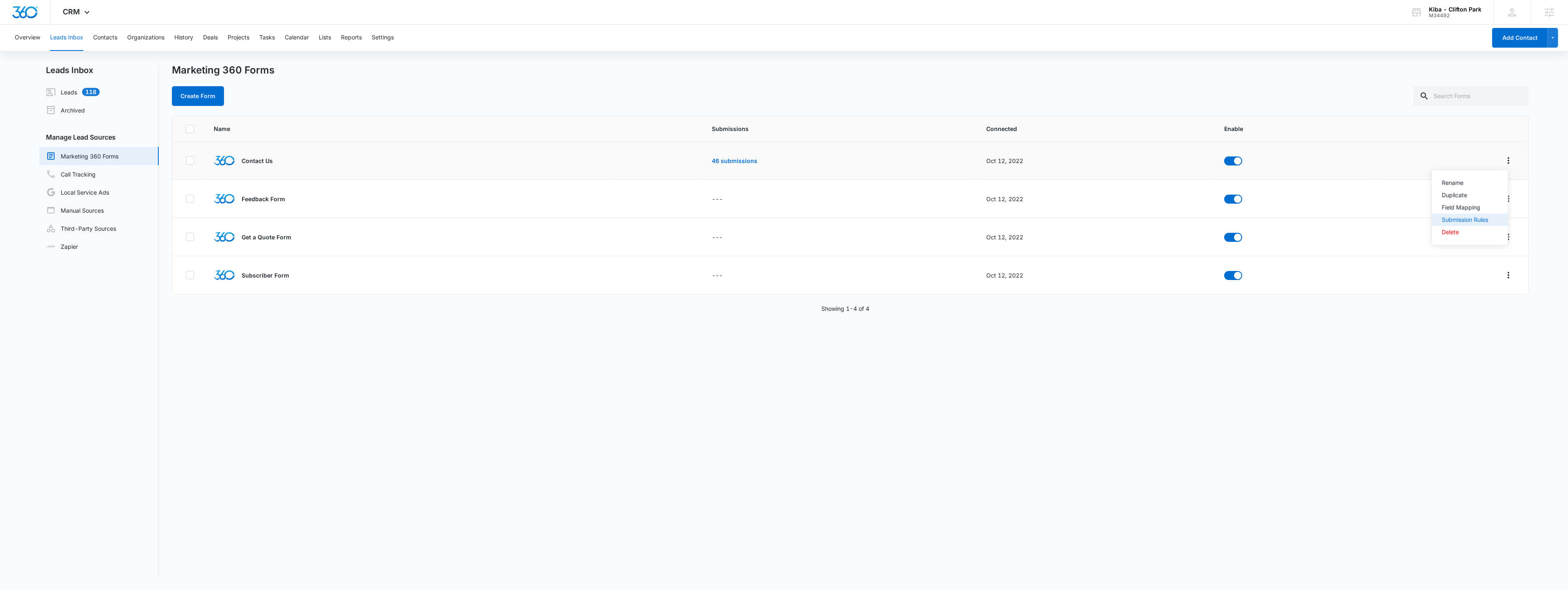 click on "Submission Rules" at bounding box center (1465, 220) 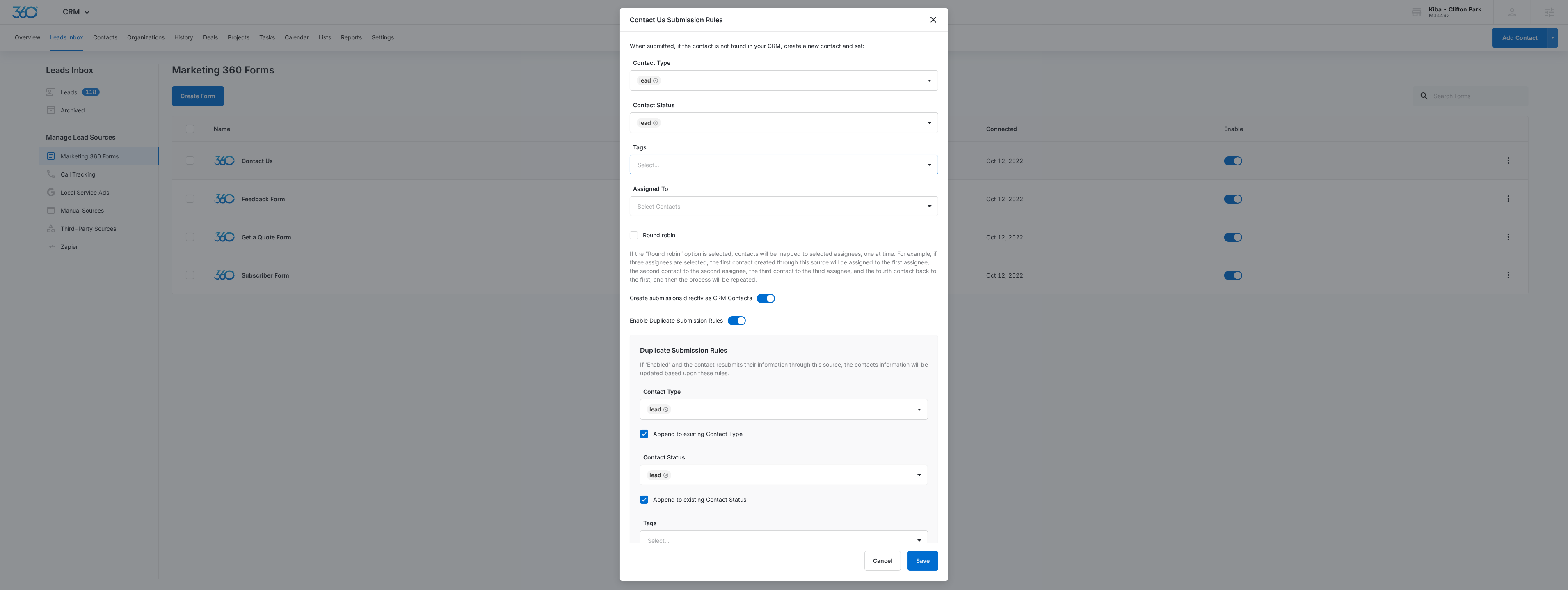 click at bounding box center [774, 165] 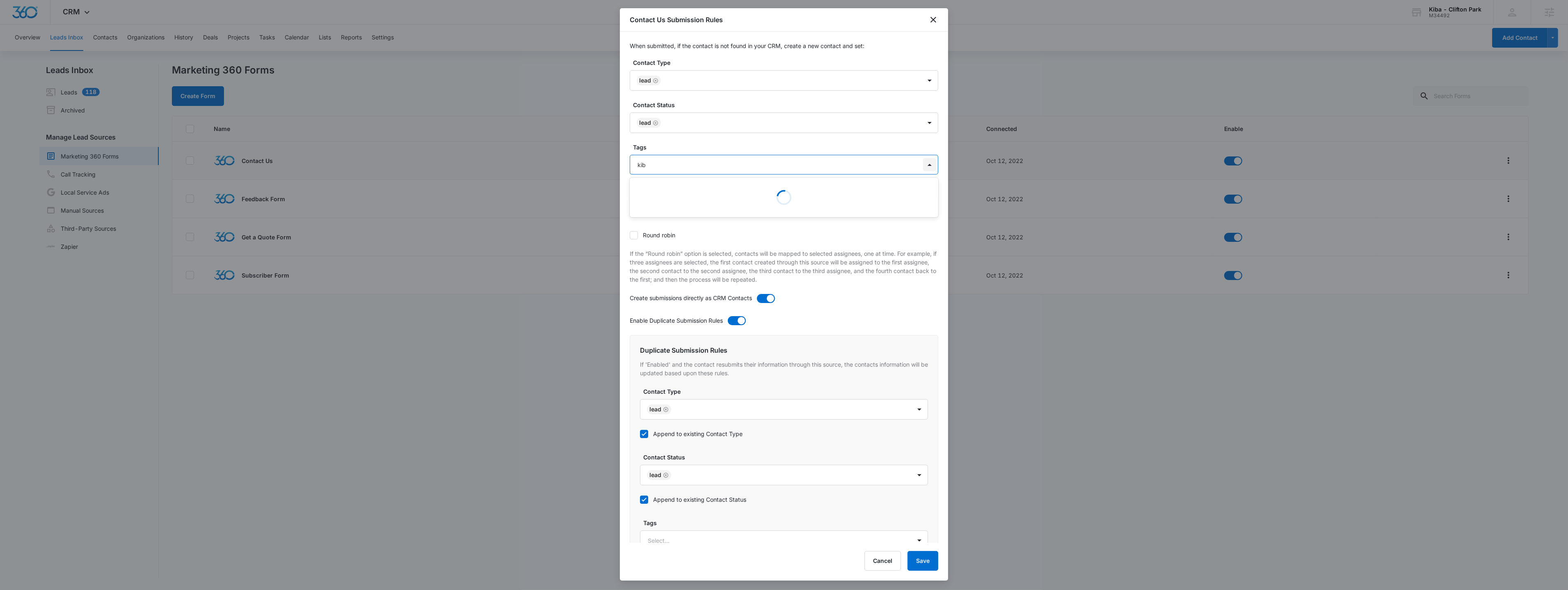 type on "kiba" 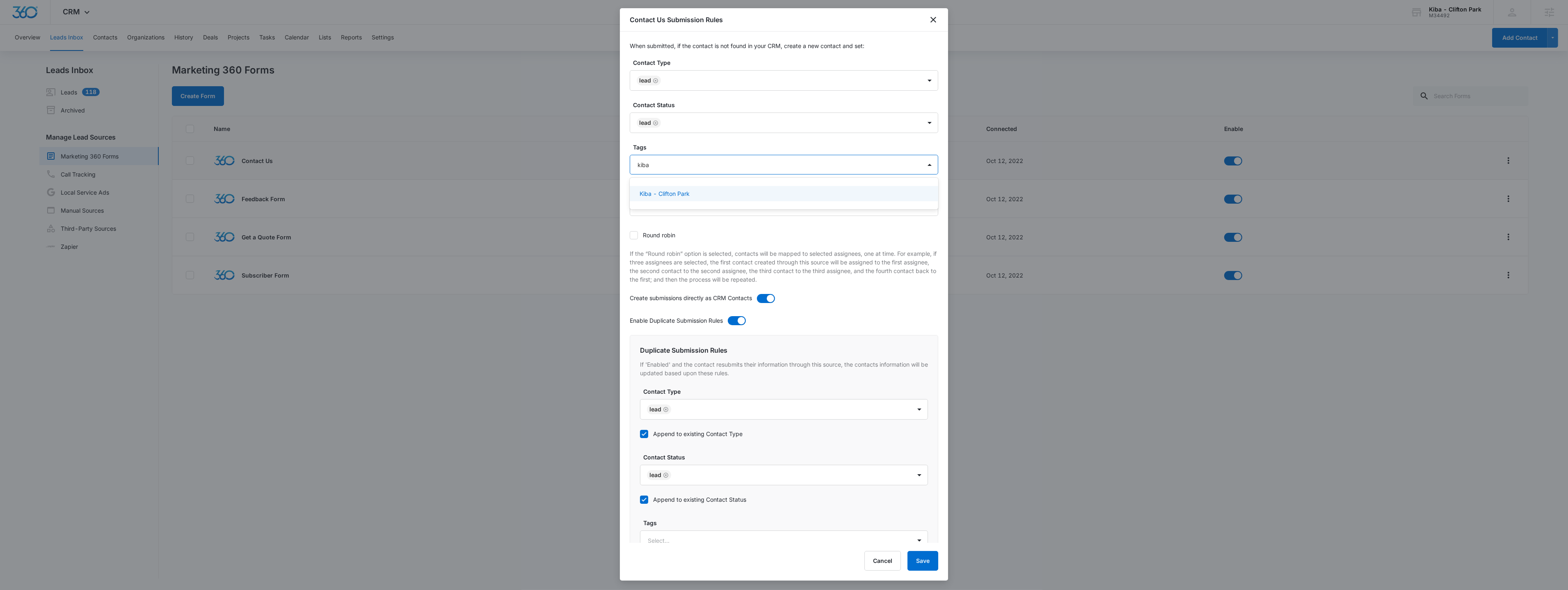 click on "Kiba - Clifton Park" at bounding box center (783, 193) 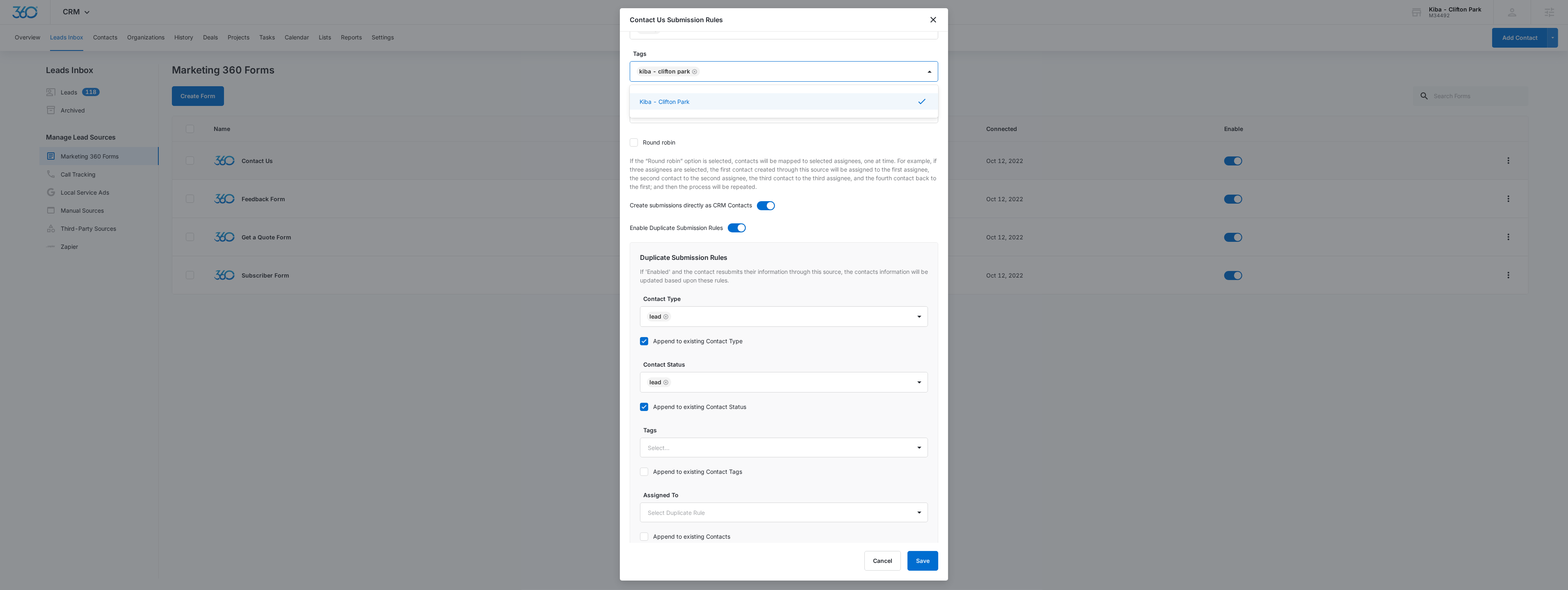 scroll, scrollTop: 103, scrollLeft: 0, axis: vertical 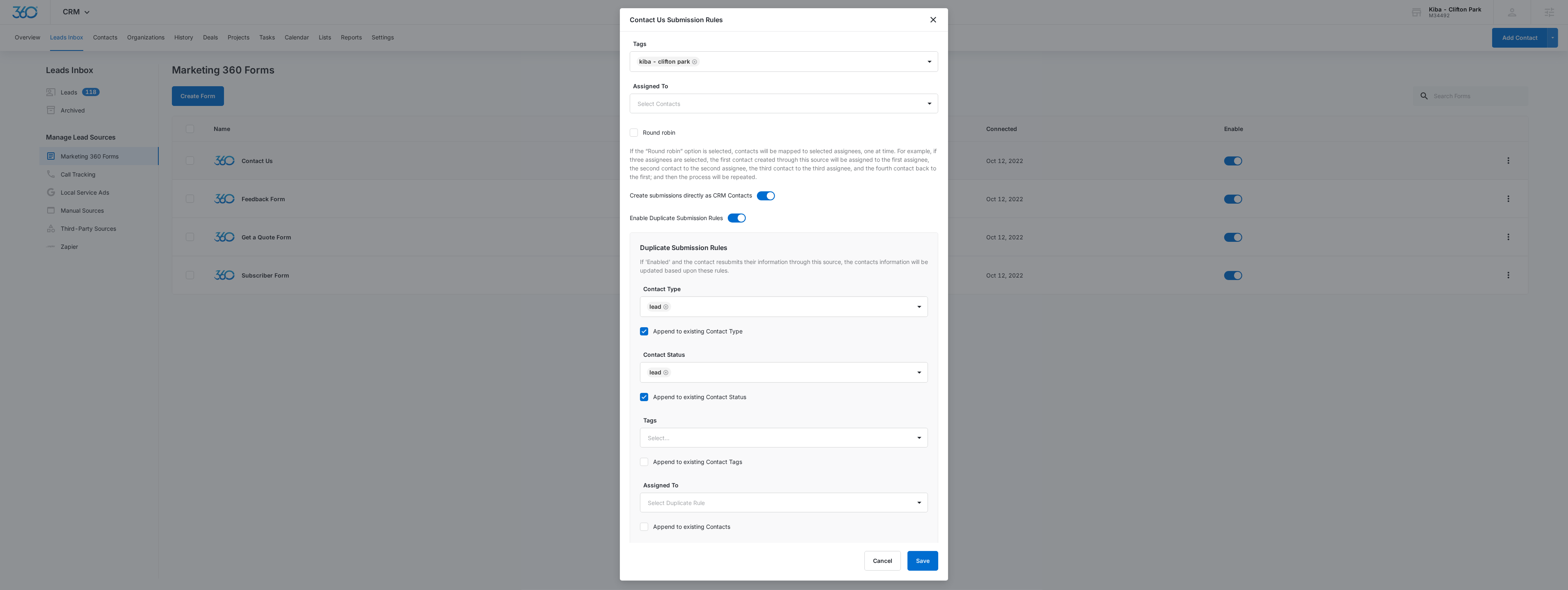click on "Append to existing Contact Tags" at bounding box center [691, 461] 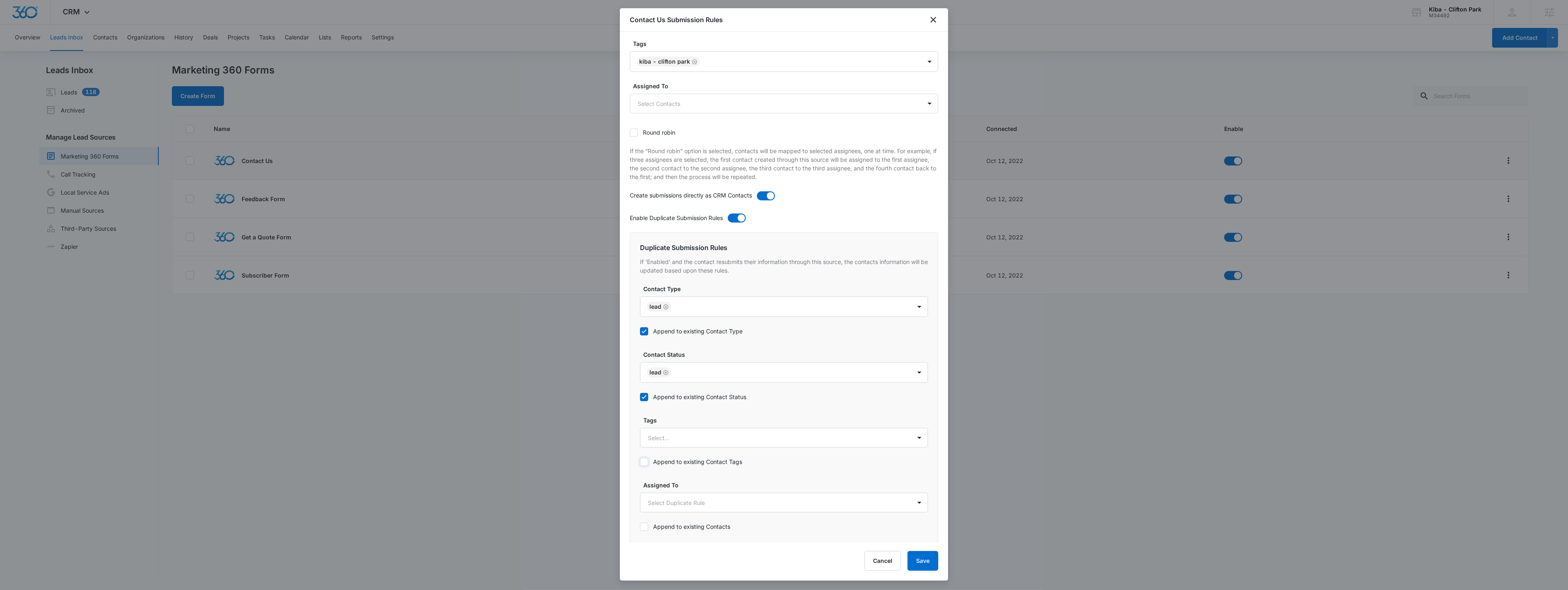 click on "Append to existing Contact Tags" at bounding box center [640, 462] 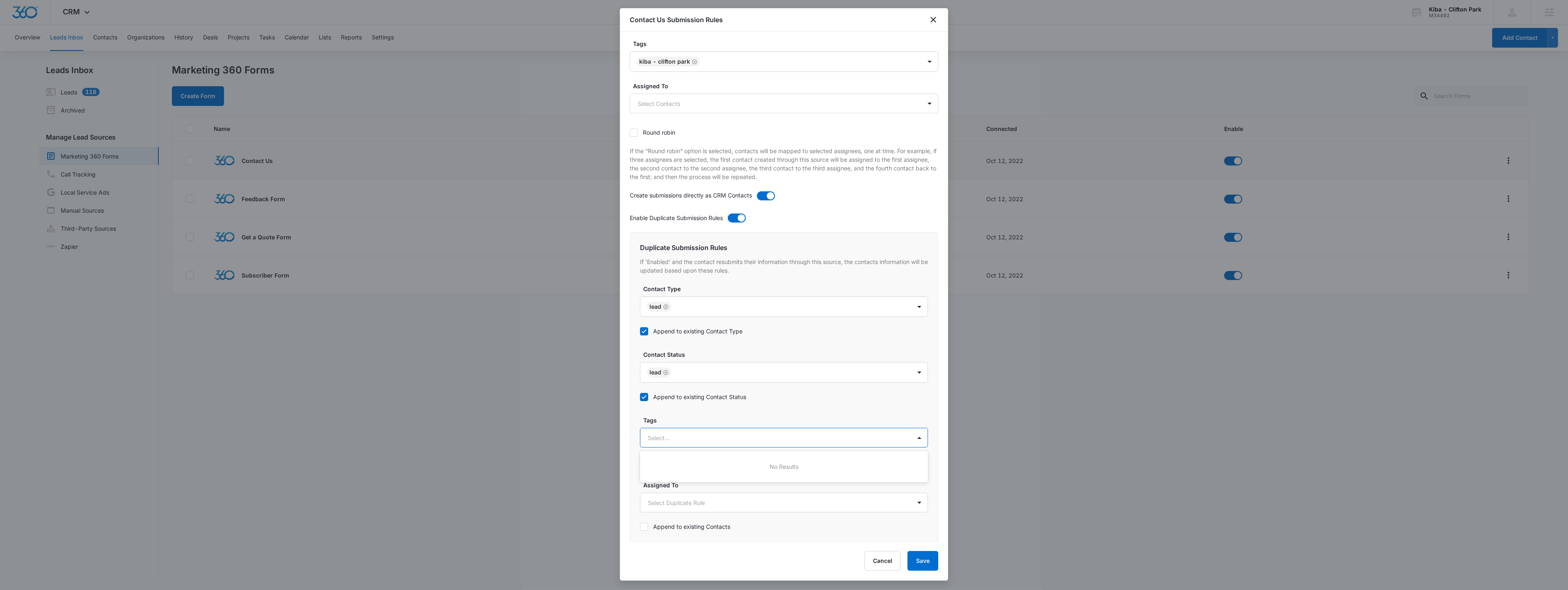 click at bounding box center [774, 438] 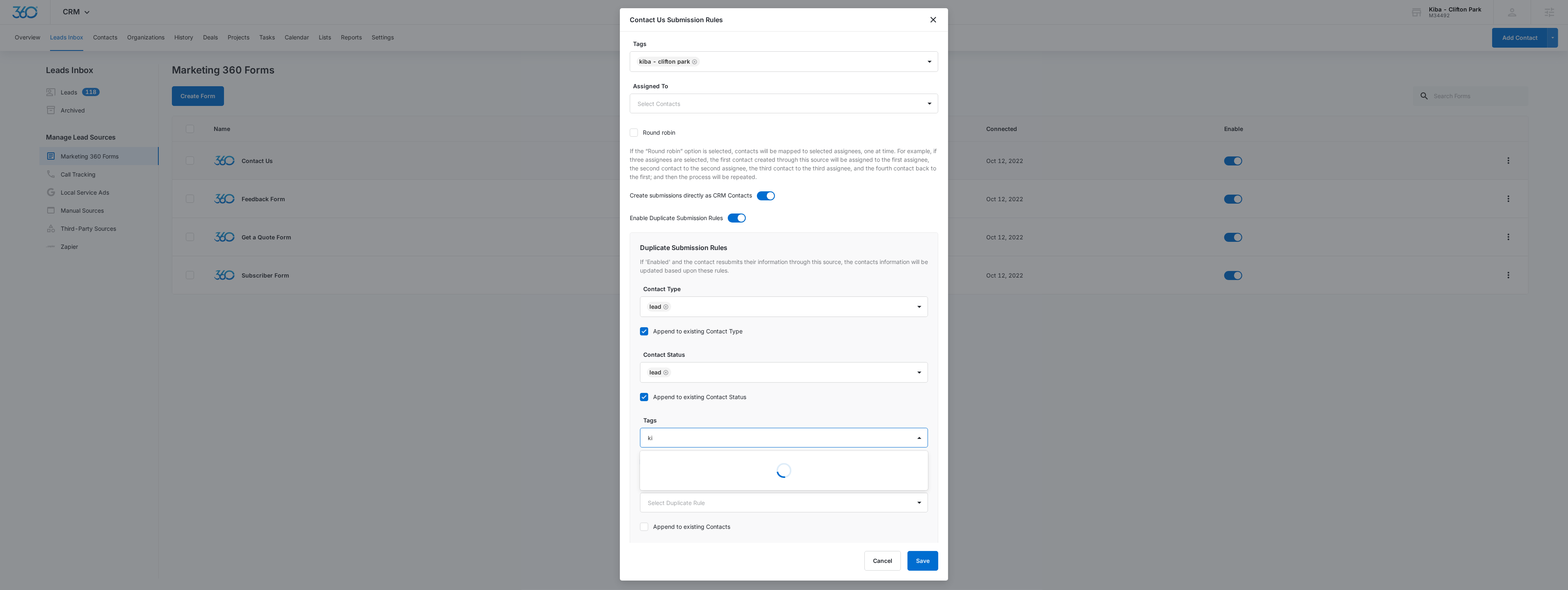 type on "kiba" 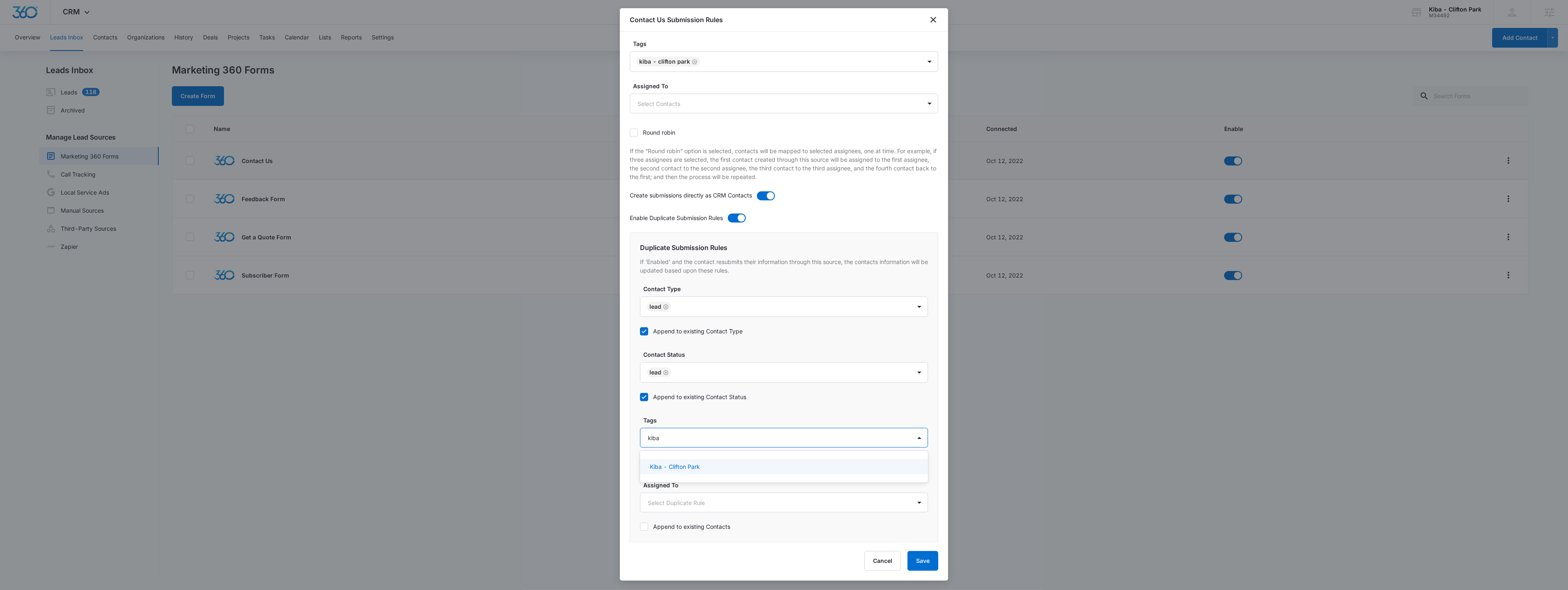 click on "Kiba - Clifton Park" at bounding box center [675, 466] 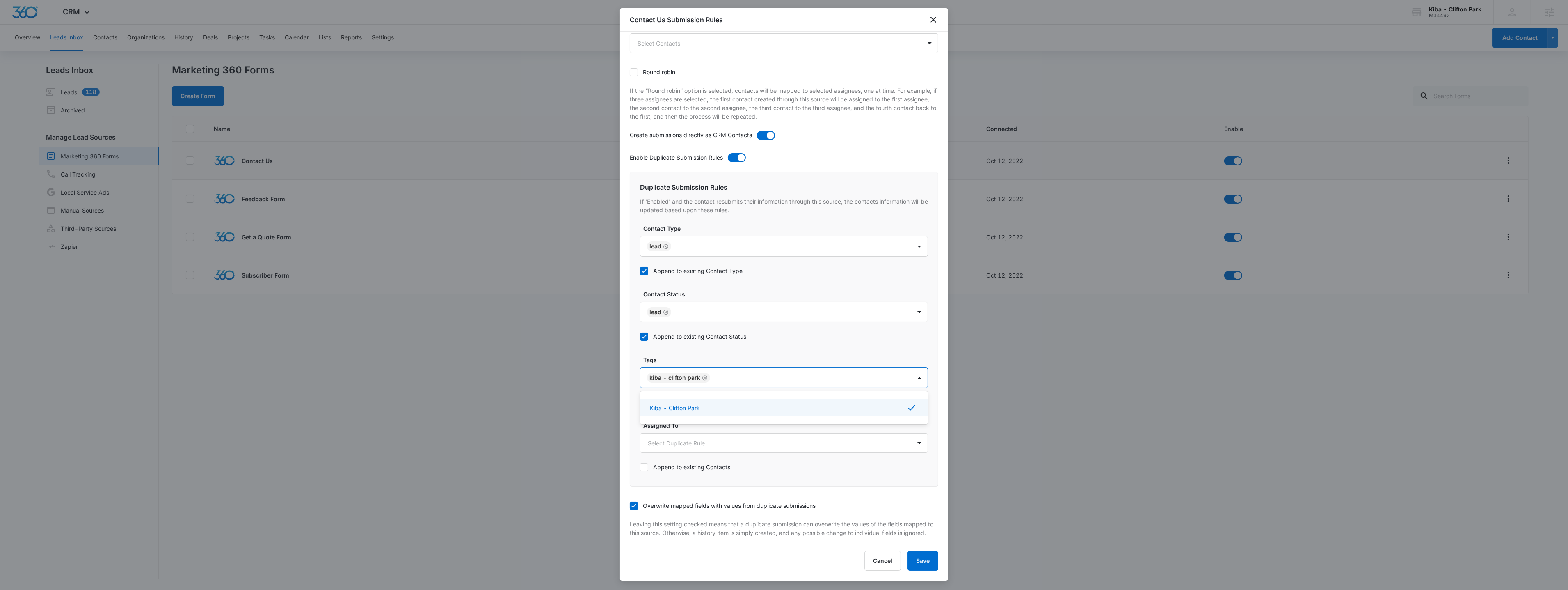 scroll, scrollTop: 172, scrollLeft: 0, axis: vertical 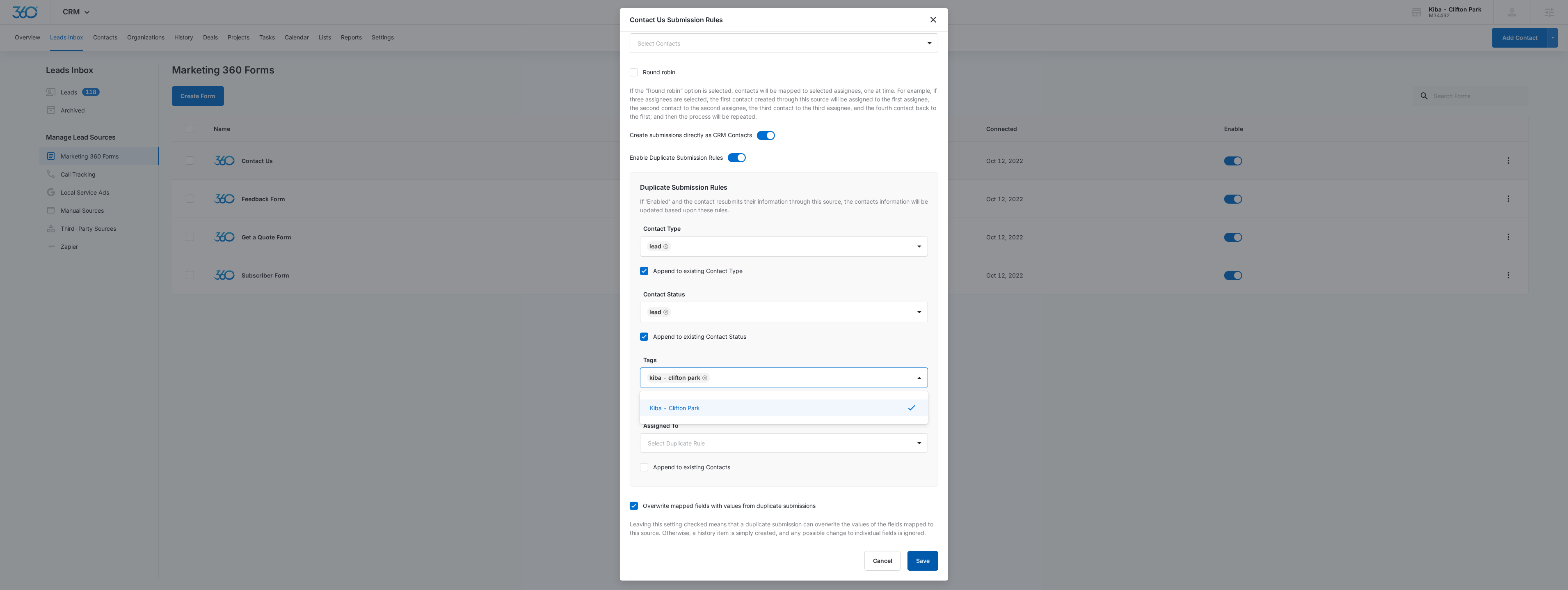 click on "Save" at bounding box center (923, 561) 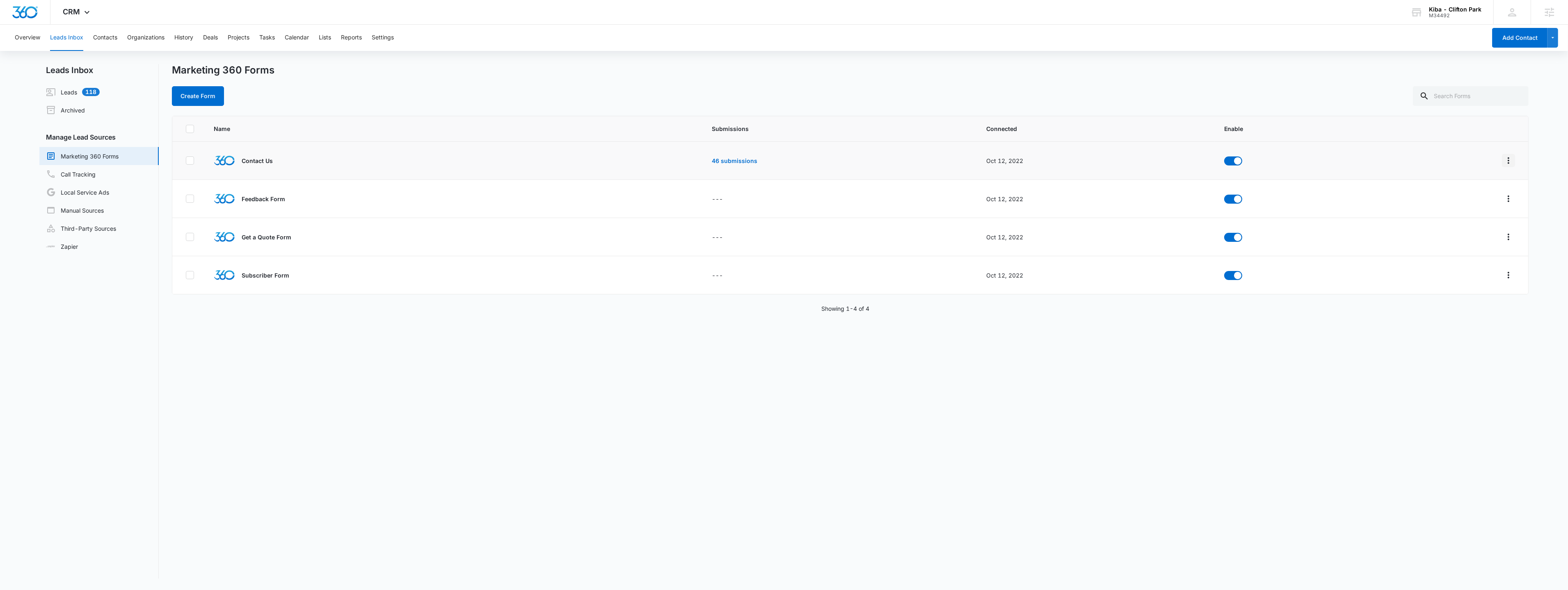 click at bounding box center [1509, 161] 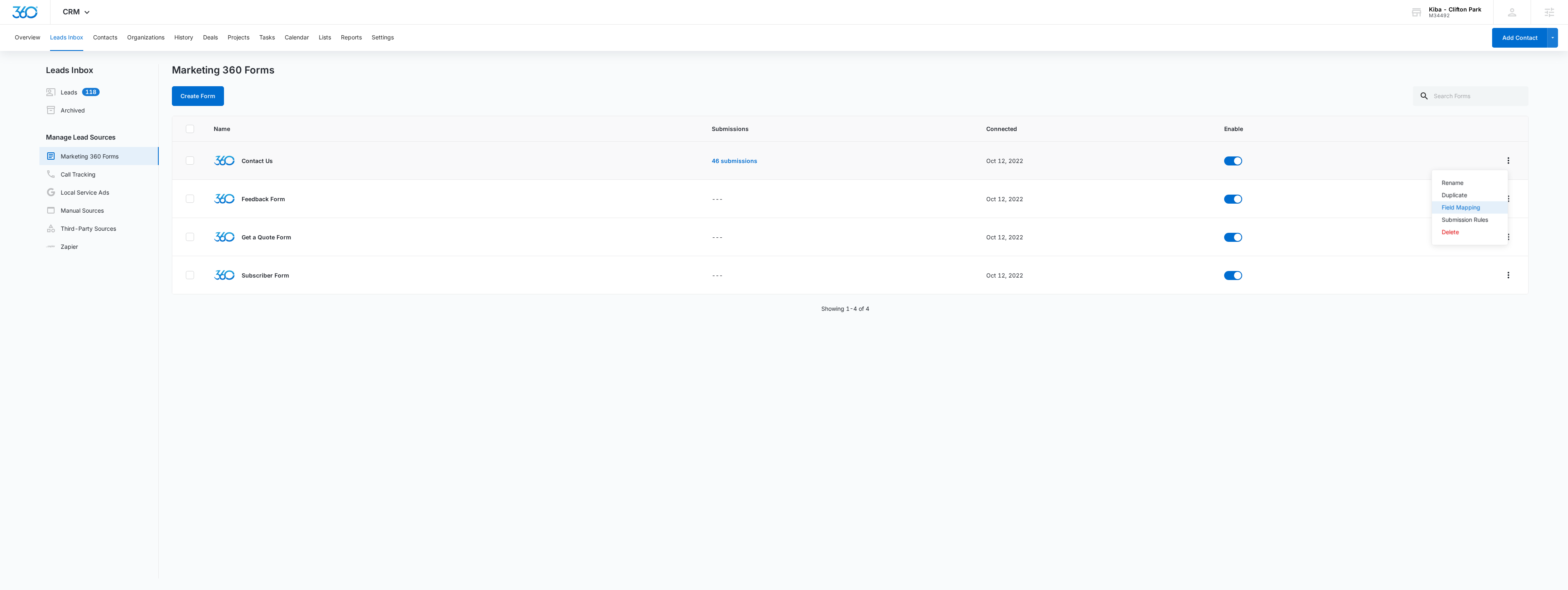 click on "Field Mapping" at bounding box center [1470, 207] 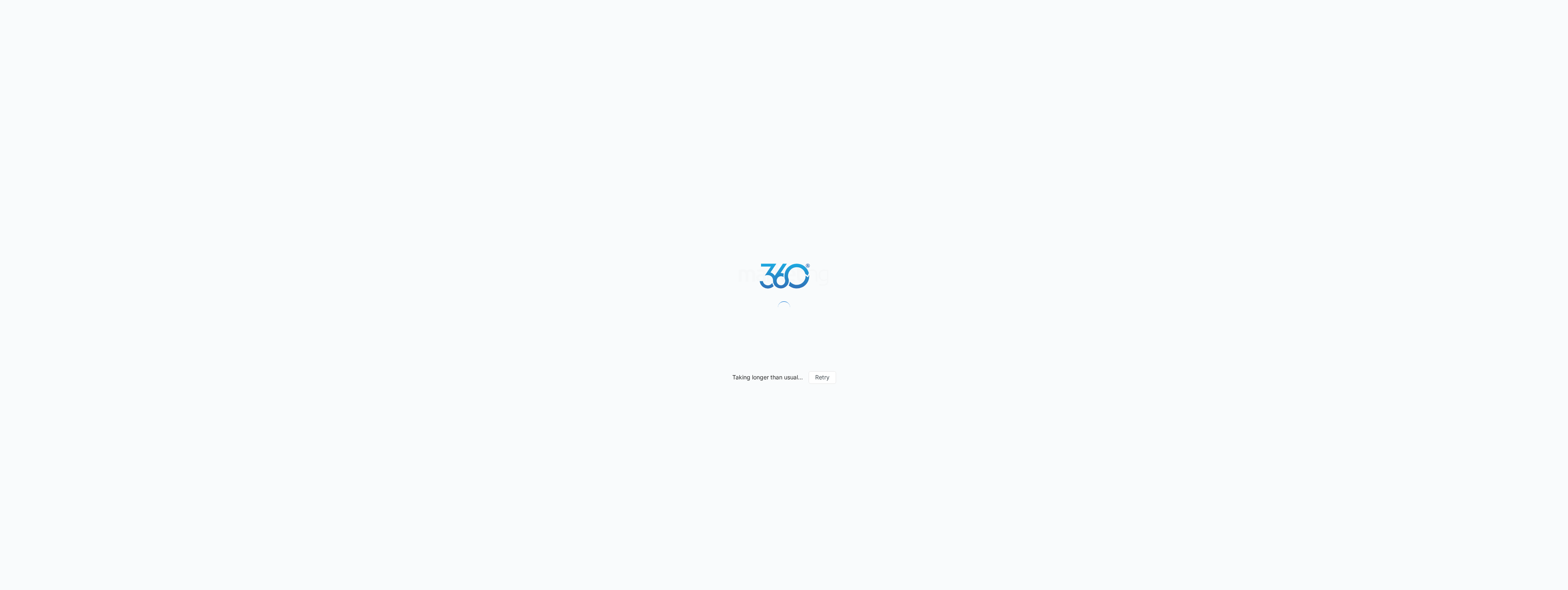 scroll, scrollTop: 0, scrollLeft: 0, axis: both 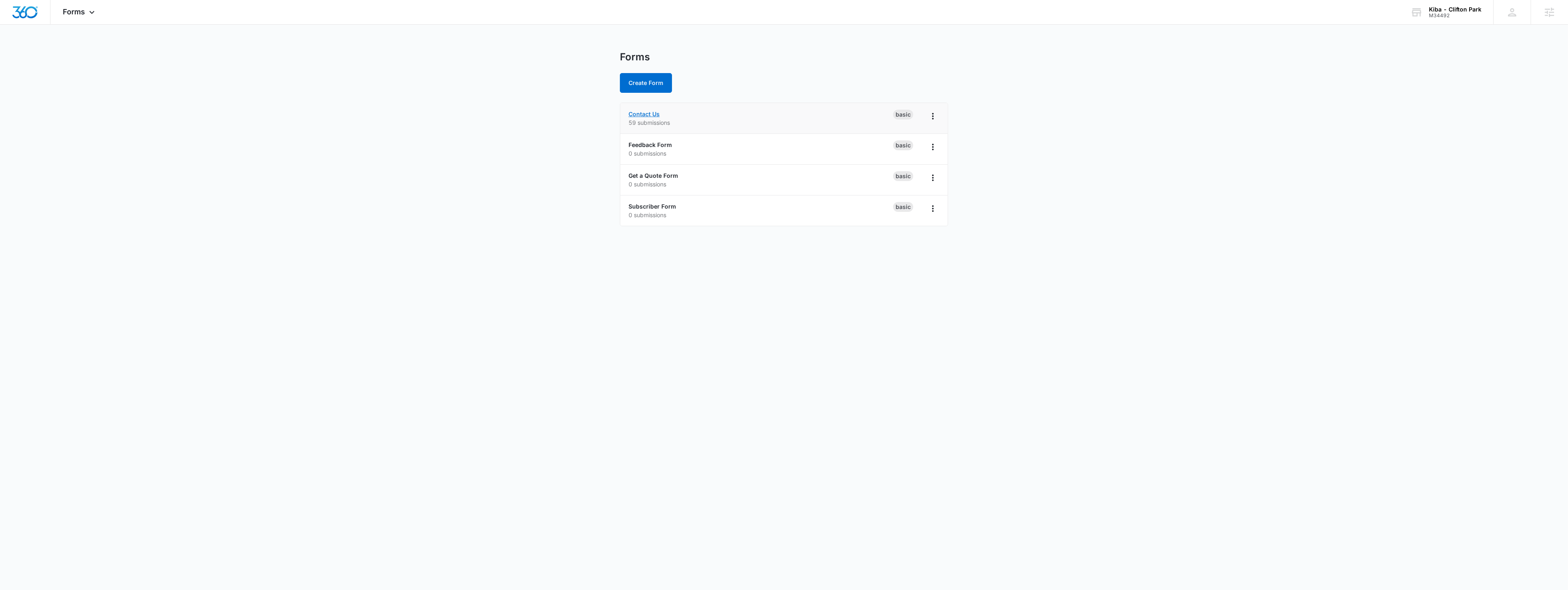 click on "Contact Us" at bounding box center (644, 114) 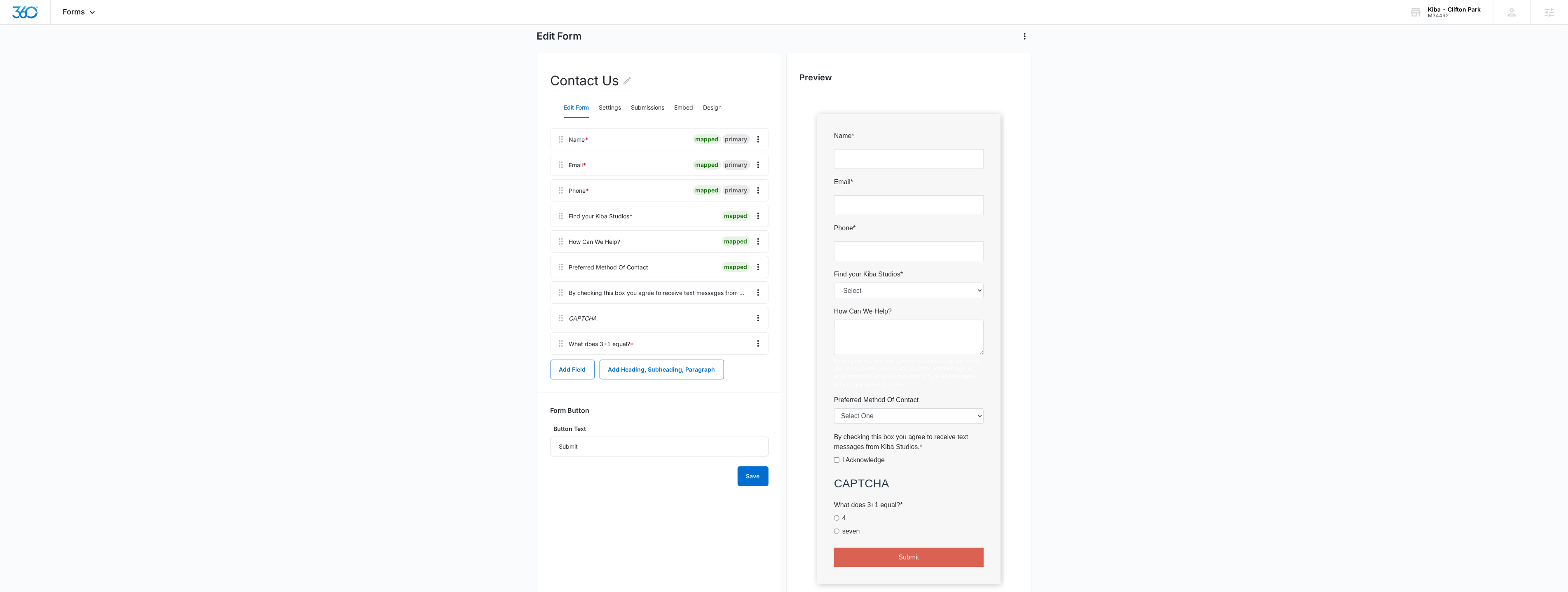scroll, scrollTop: 47, scrollLeft: 0, axis: vertical 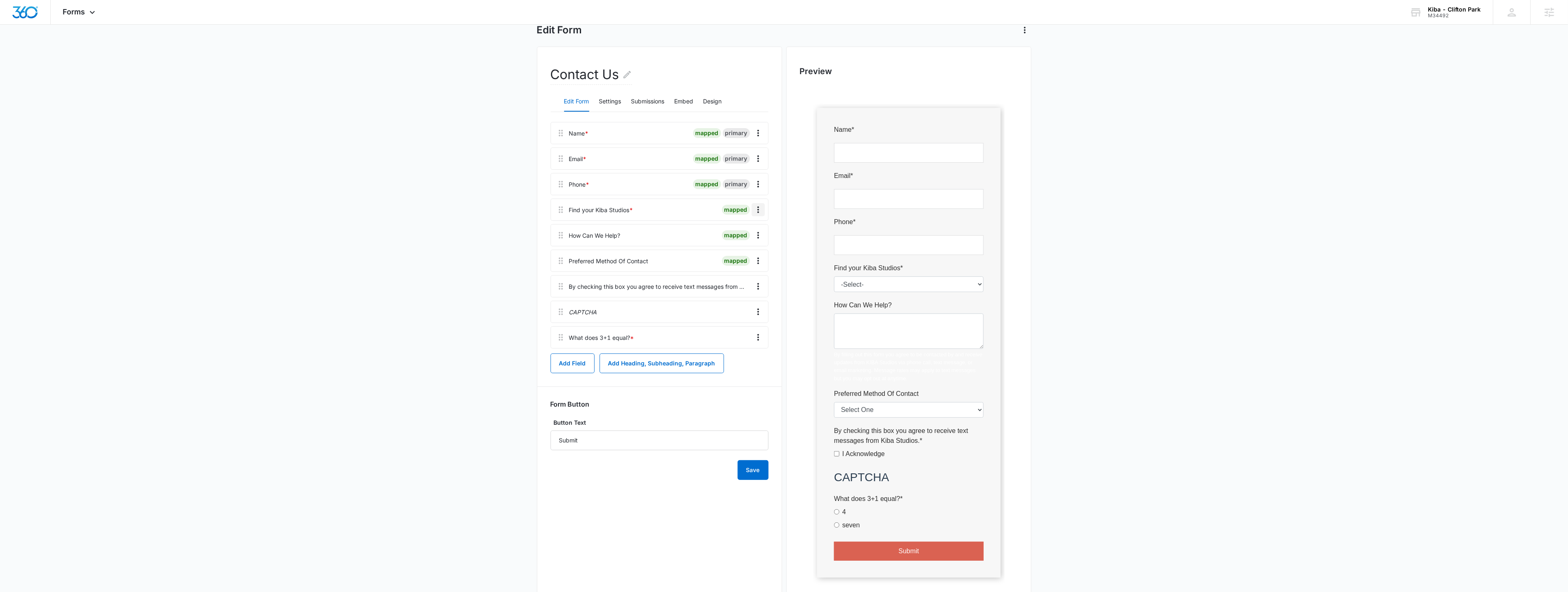 click 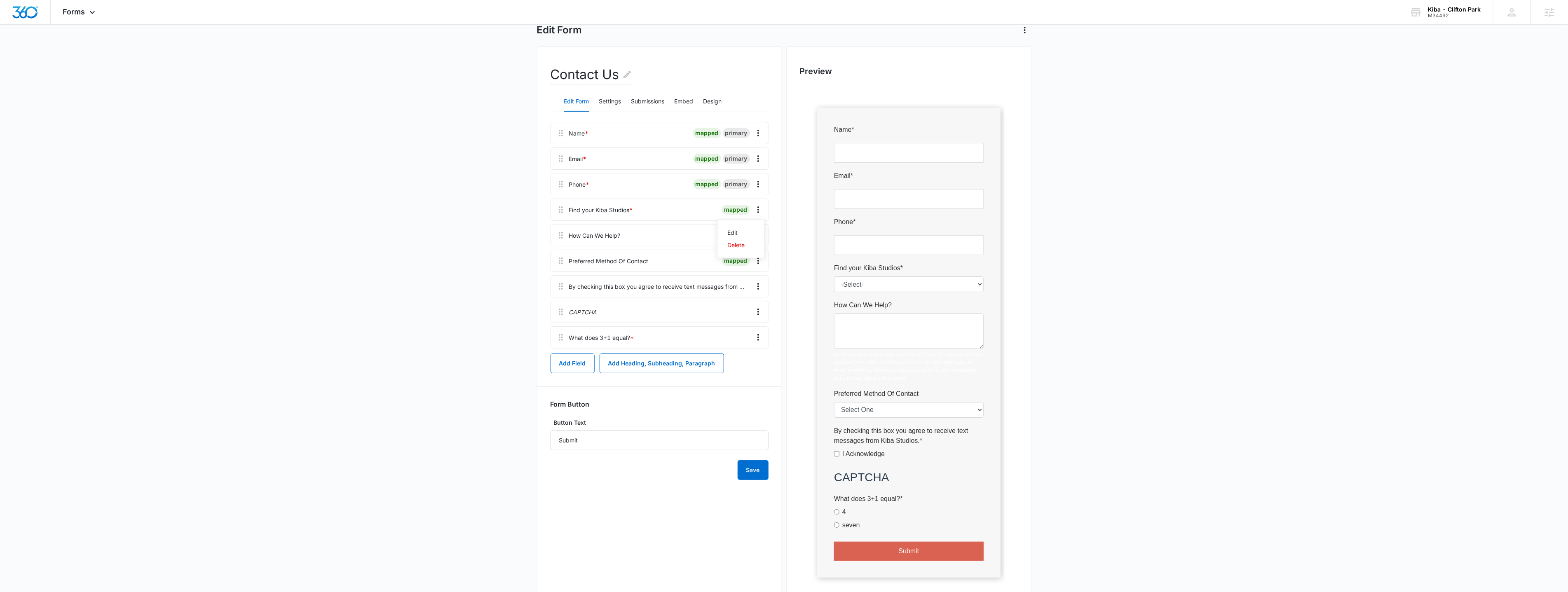 click on "Edit Form Contact Us   Edit Form Settings Submissions Embed Design Name * mapped primary Email * mapped primary Phone * mapped primary Find your Kiba Studios * mapped Edit Delete How Can We Help? mapped Preferred Method Of Contact mapped By checking this box you agree to receive text messages from Kiba Studios.  * CAPTCHA What does 3+1 equal? * Add Field Add Heading, Subheading, Paragraph Form Button Button Text Submit Save Preview" at bounding box center (784, 321) 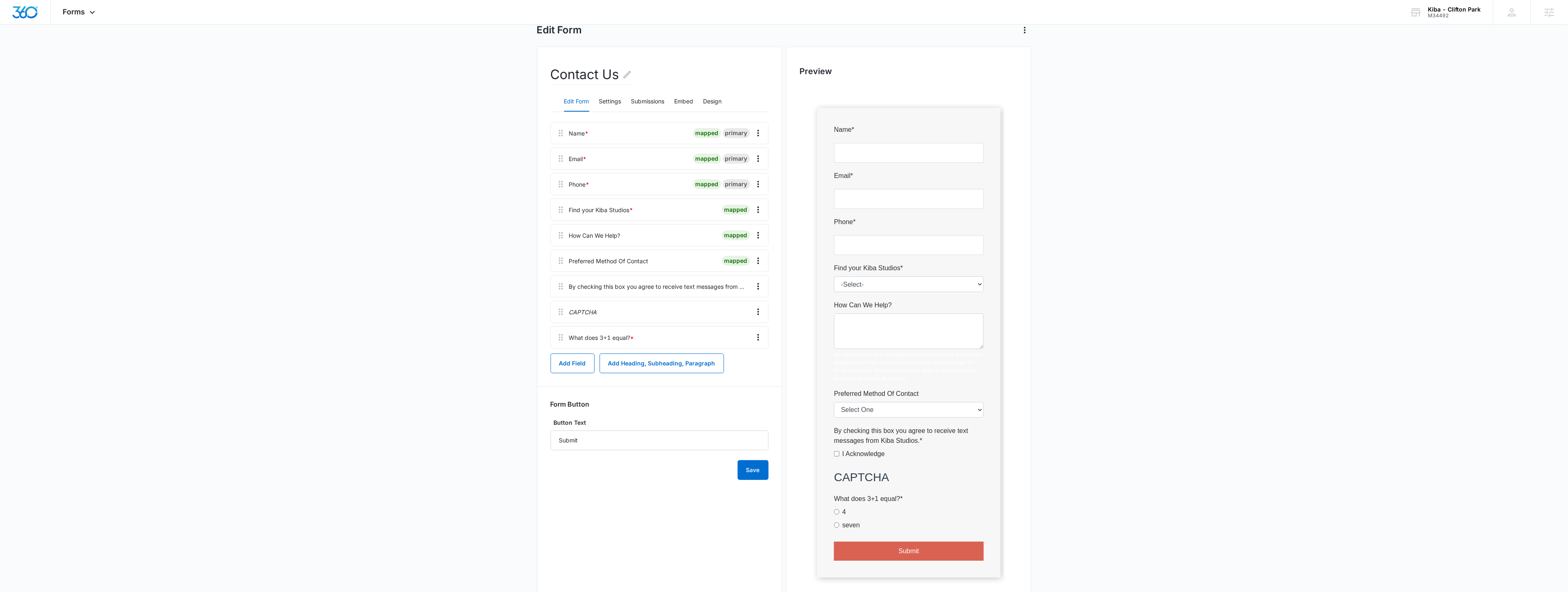 click on "Edit Form Contact Us   Edit Form Settings Submissions Embed Design Name * mapped primary Email * mapped primary Phone * mapped primary Find your Kiba Studios * mapped How Can We Help? mapped Preferred Method Of Contact mapped By checking this box you agree to receive text messages from Kiba Studios.  * CAPTCHA What does 3+1 equal? * Add Field Add Heading, Subheading, Paragraph Form Button Button Text Submit Save Preview" at bounding box center [784, 321] 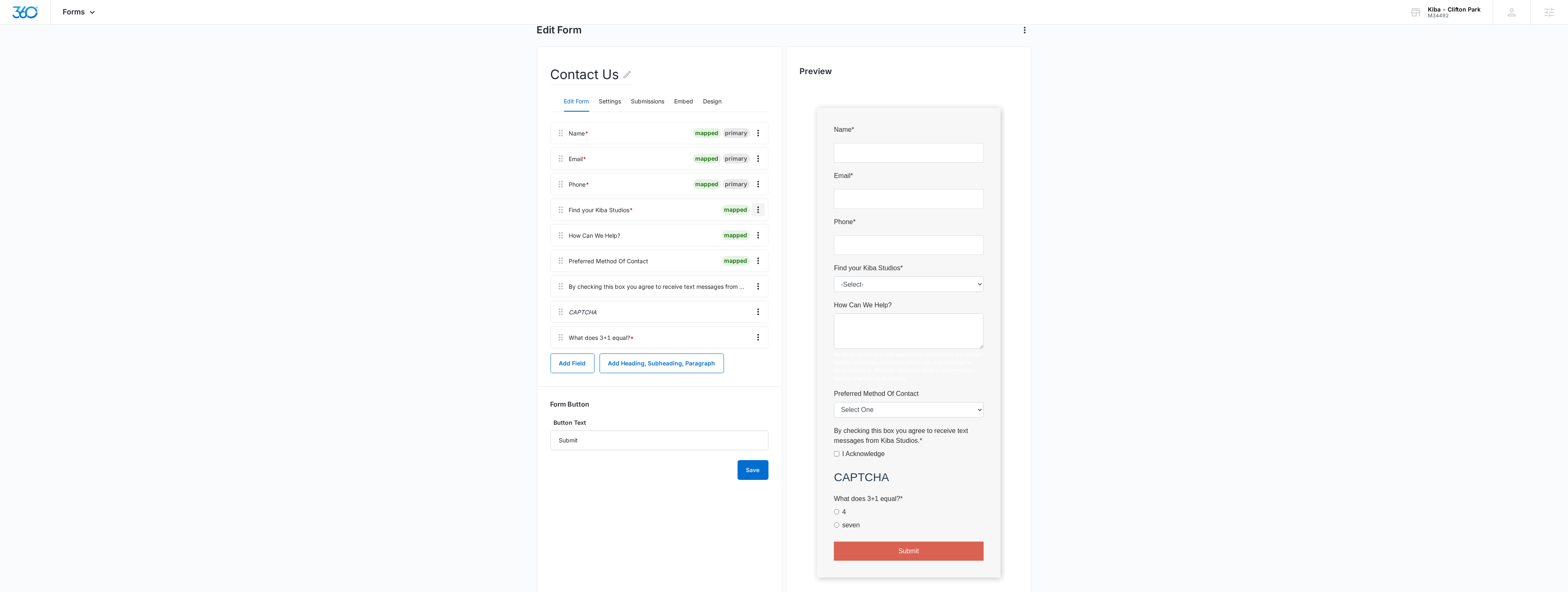 click 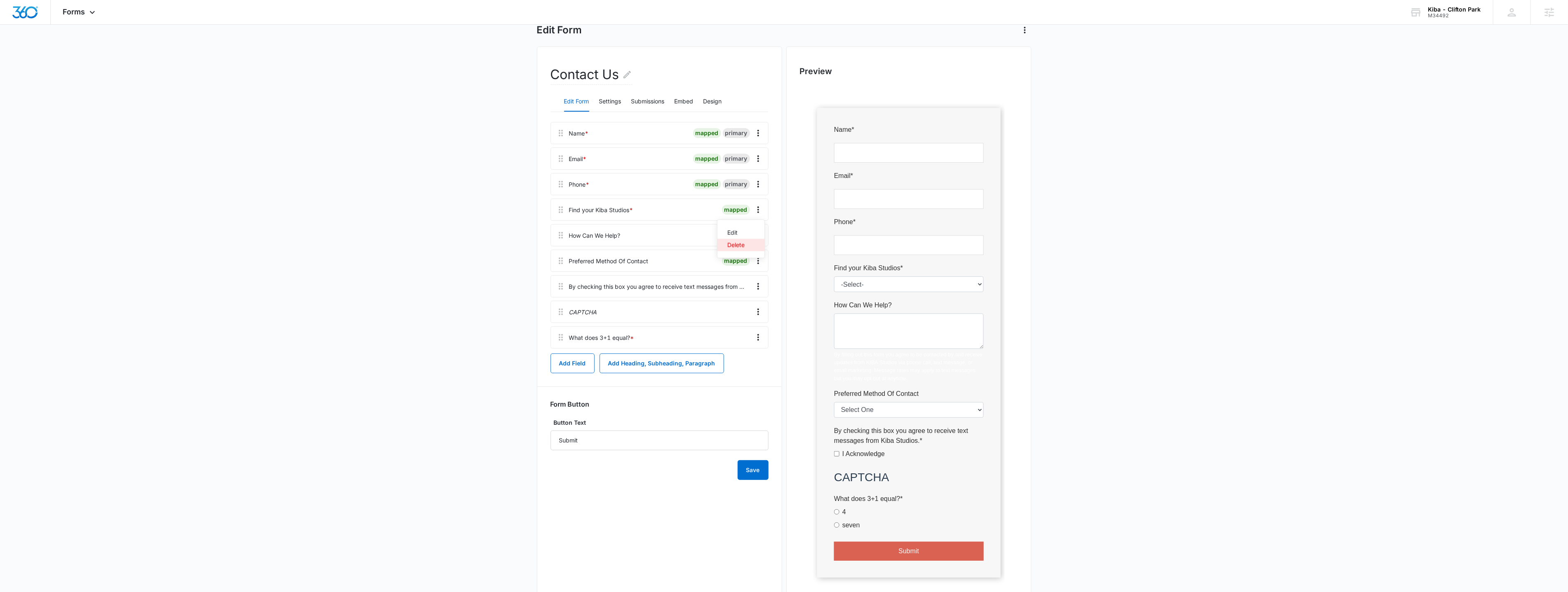 click on "Delete" at bounding box center [741, 245] 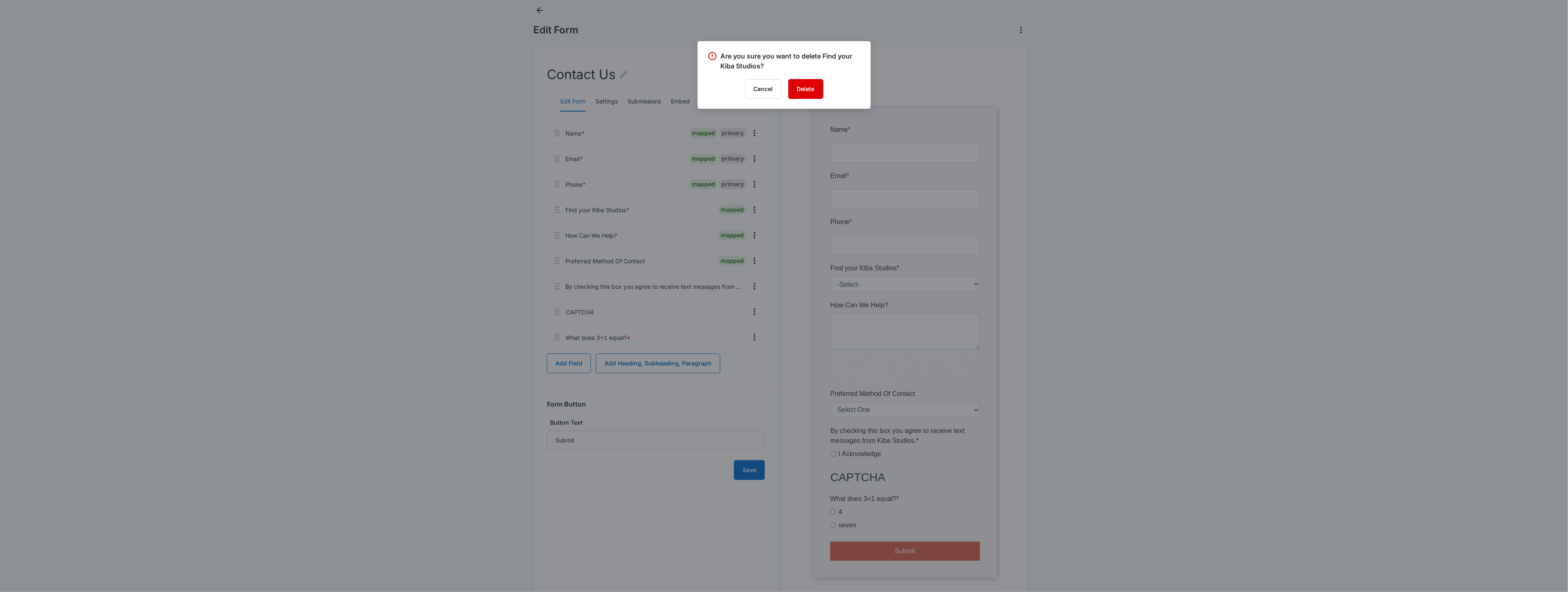 click on "Delete" at bounding box center (806, 89) 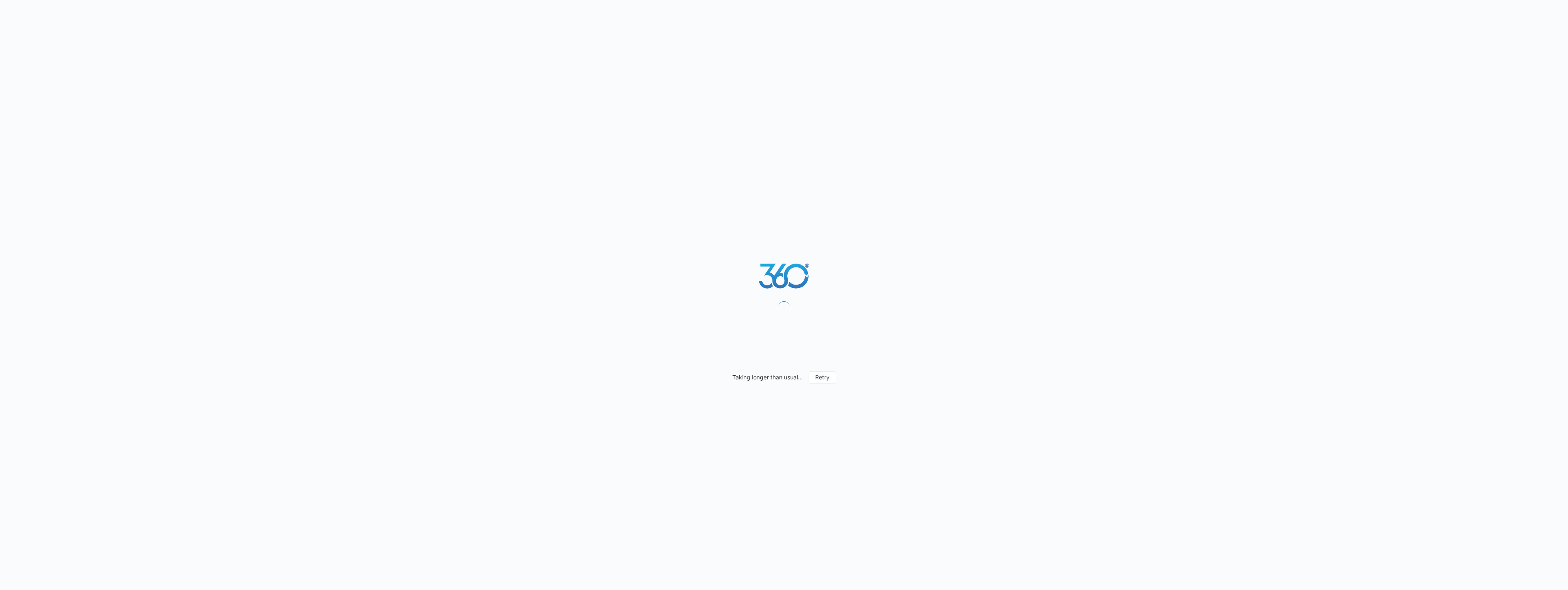 scroll, scrollTop: 0, scrollLeft: 0, axis: both 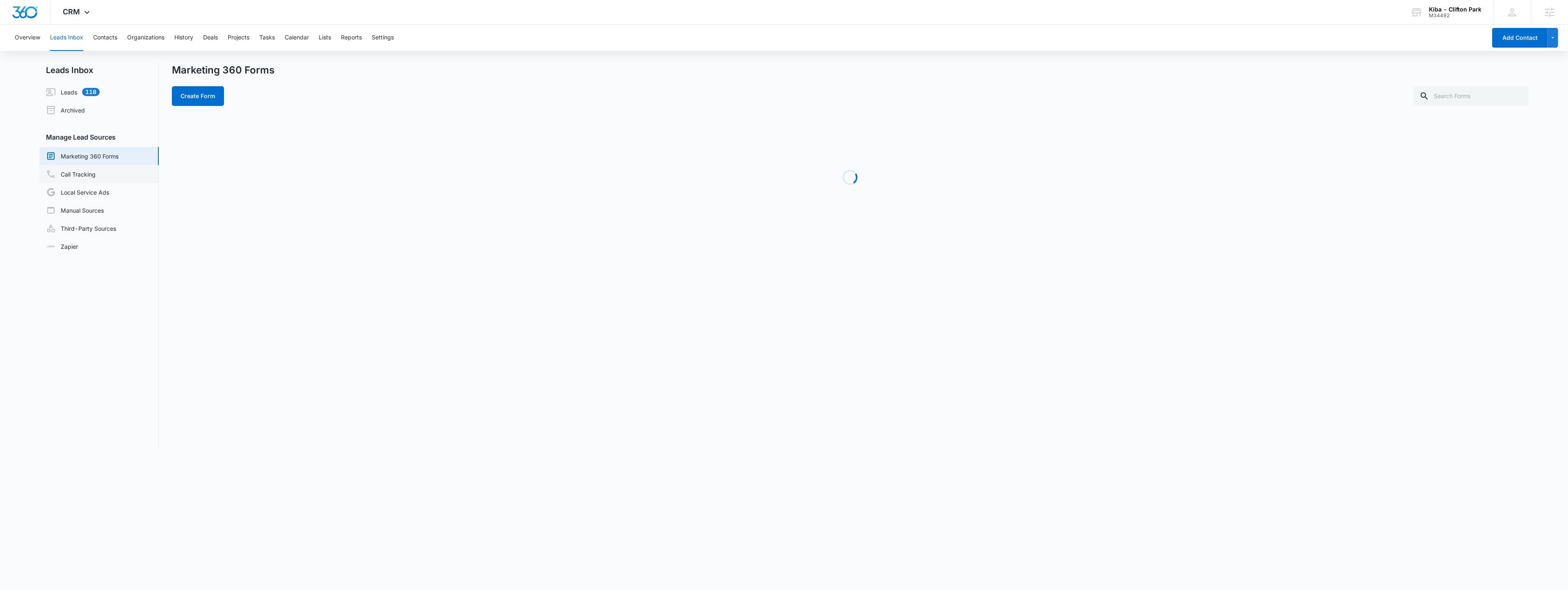 click on "Call Tracking" at bounding box center (71, 174) 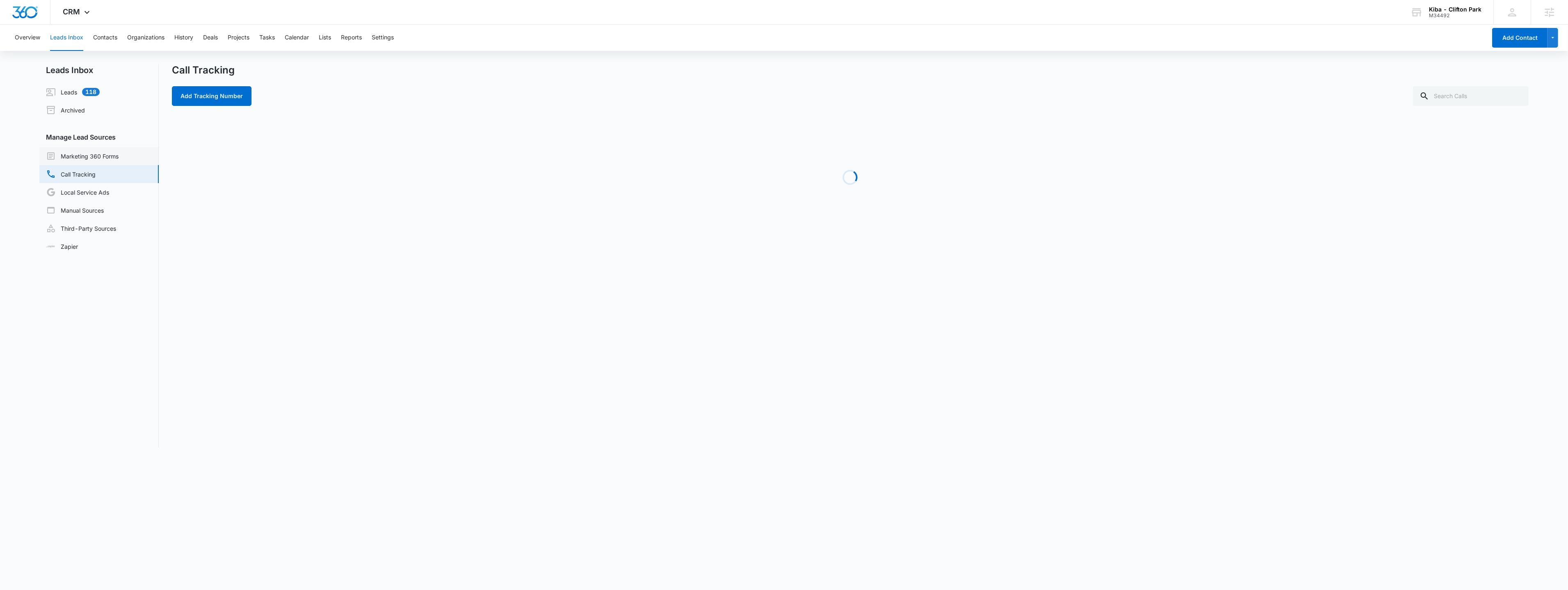 click on "Marketing 360 Forms" at bounding box center [82, 156] 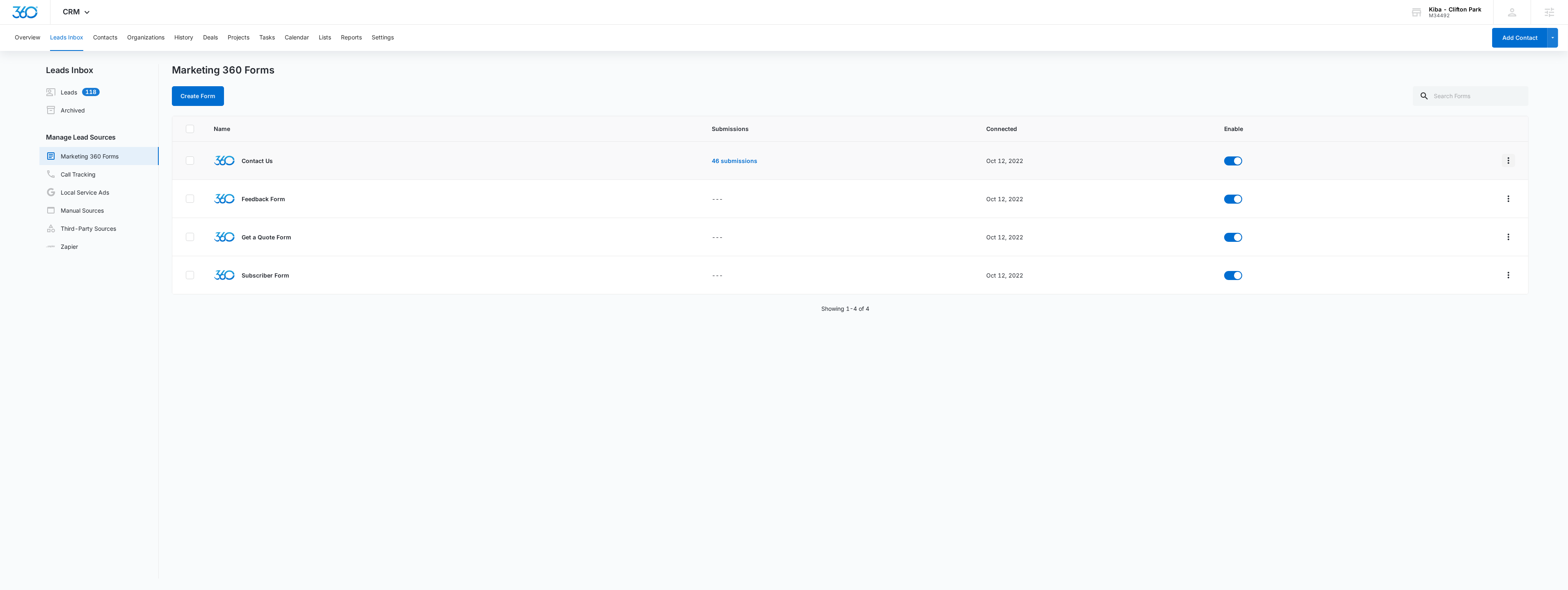 drag, startPoint x: 1519, startPoint y: 163, endPoint x: 1507, endPoint y: 161, distance: 12.165525 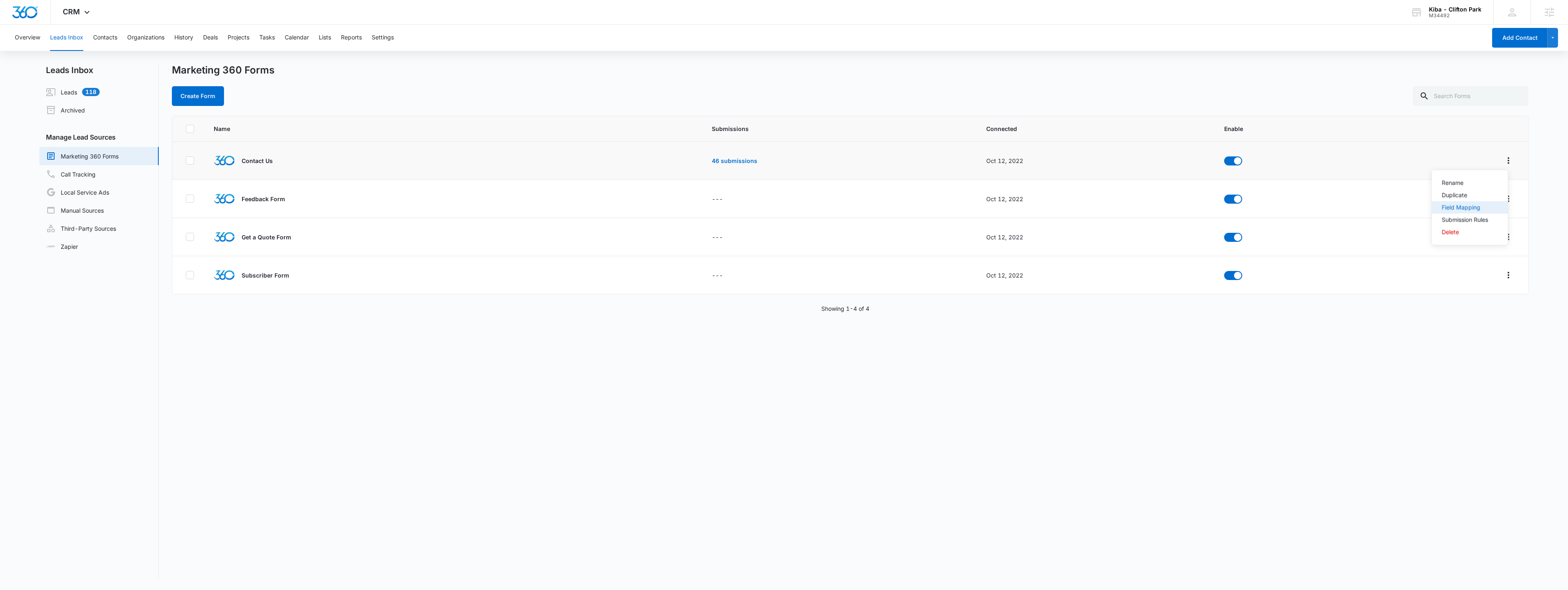 click on "Field Mapping" at bounding box center [1470, 207] 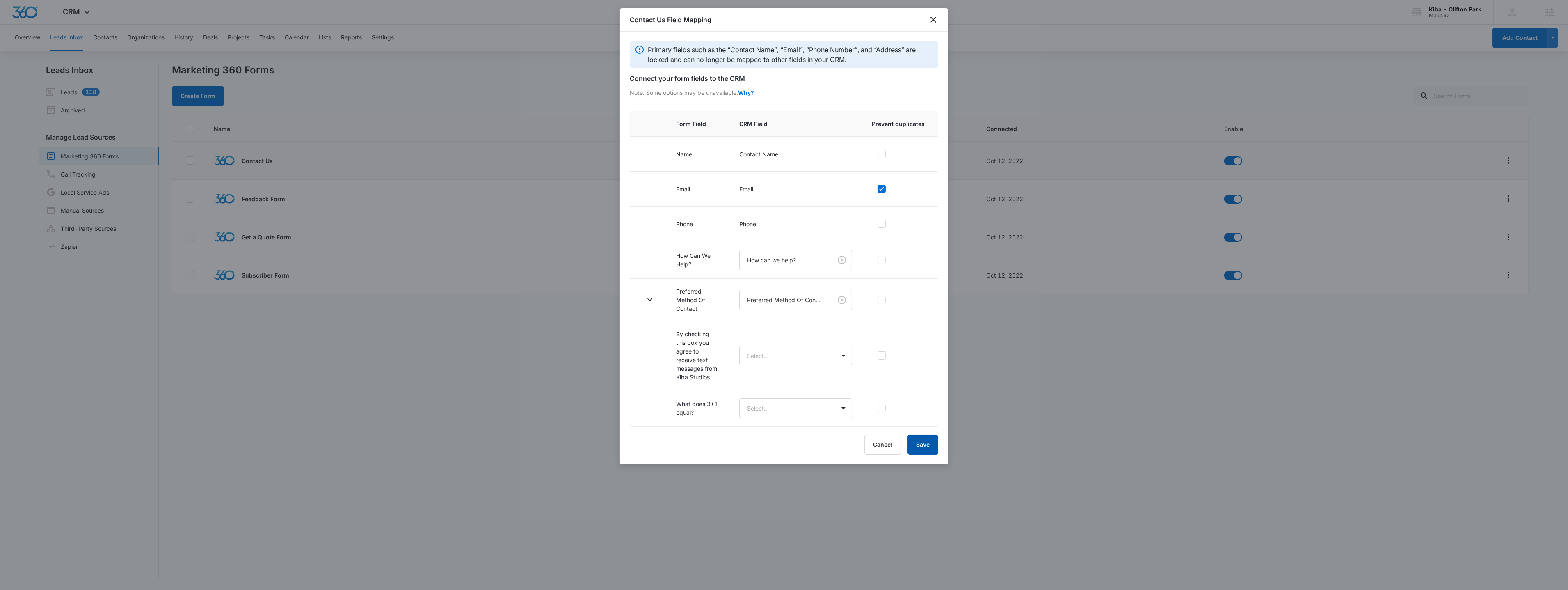 click on "Save" at bounding box center [923, 445] 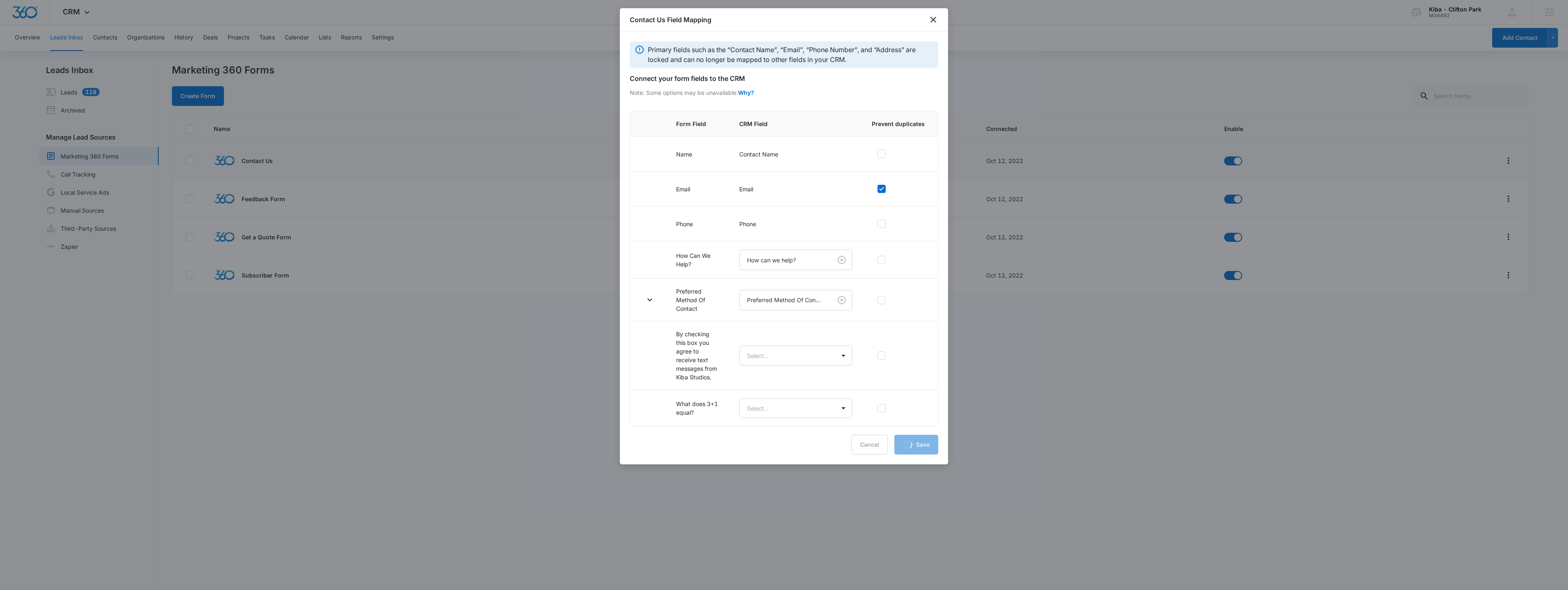 click at bounding box center [784, 295] 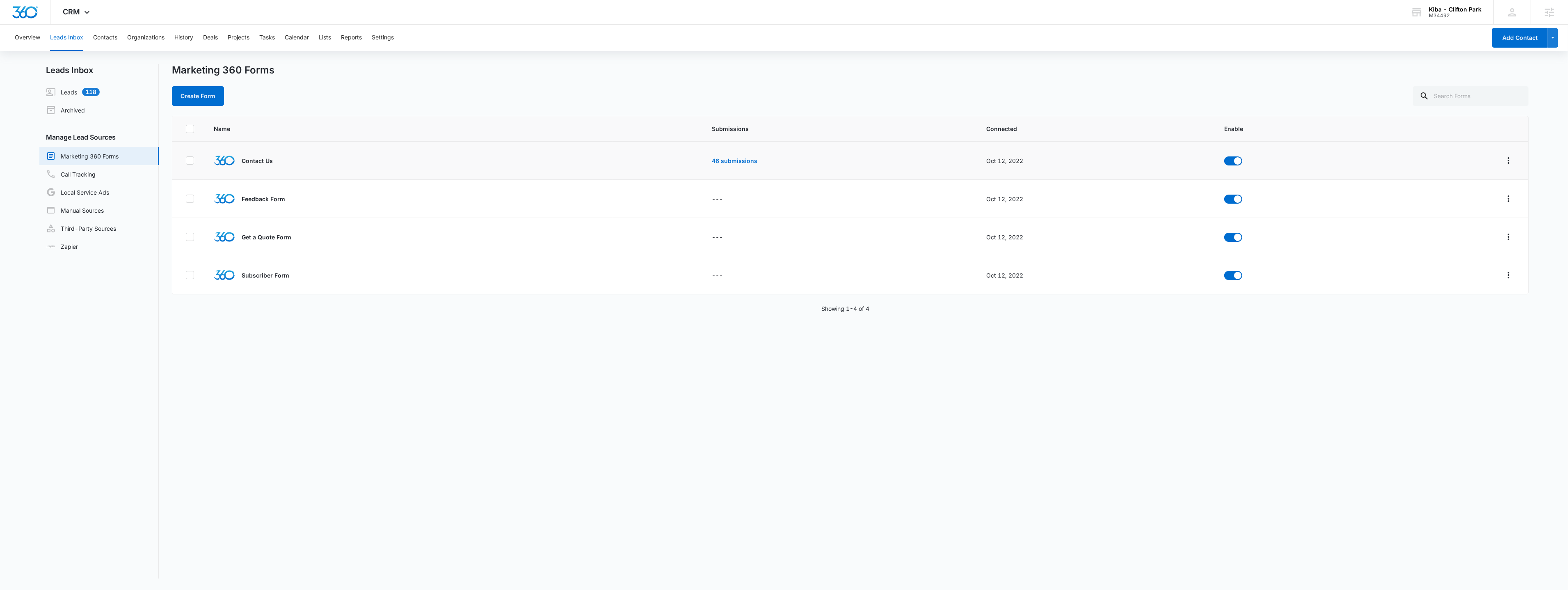 click on "Settings" at bounding box center [383, 38] 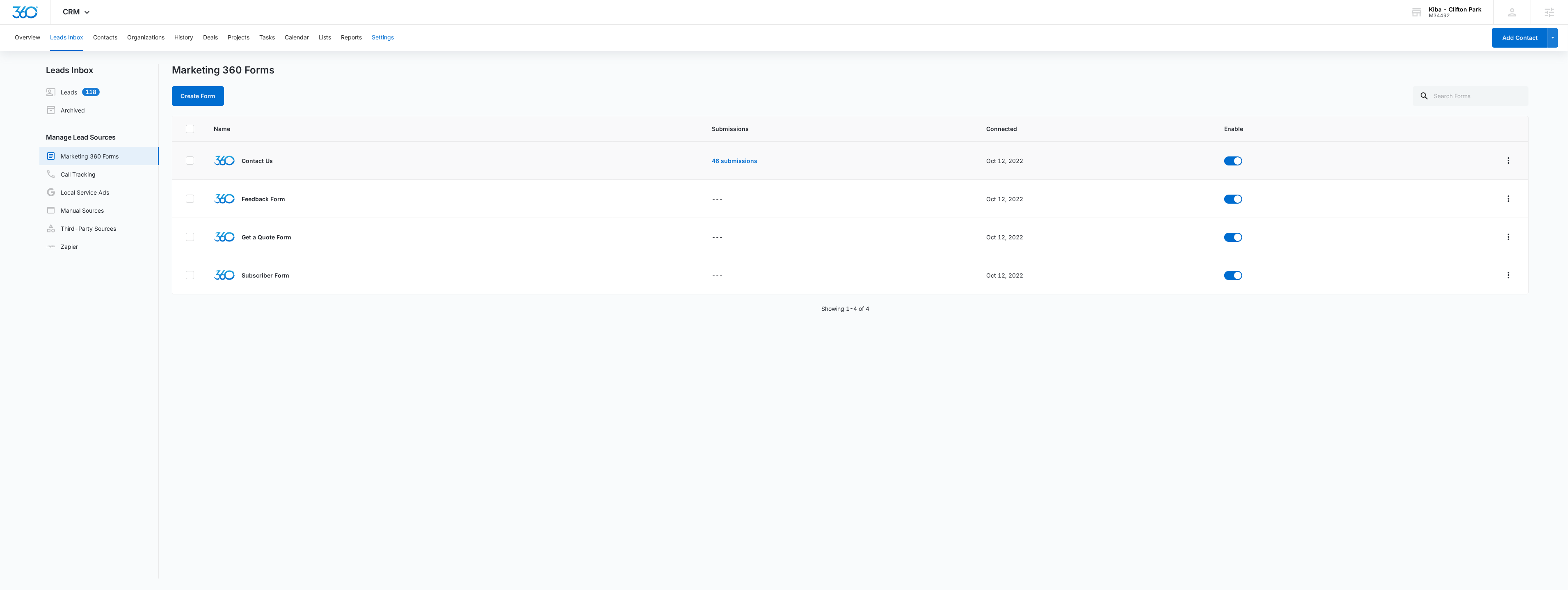 click on "Settings" at bounding box center (383, 38) 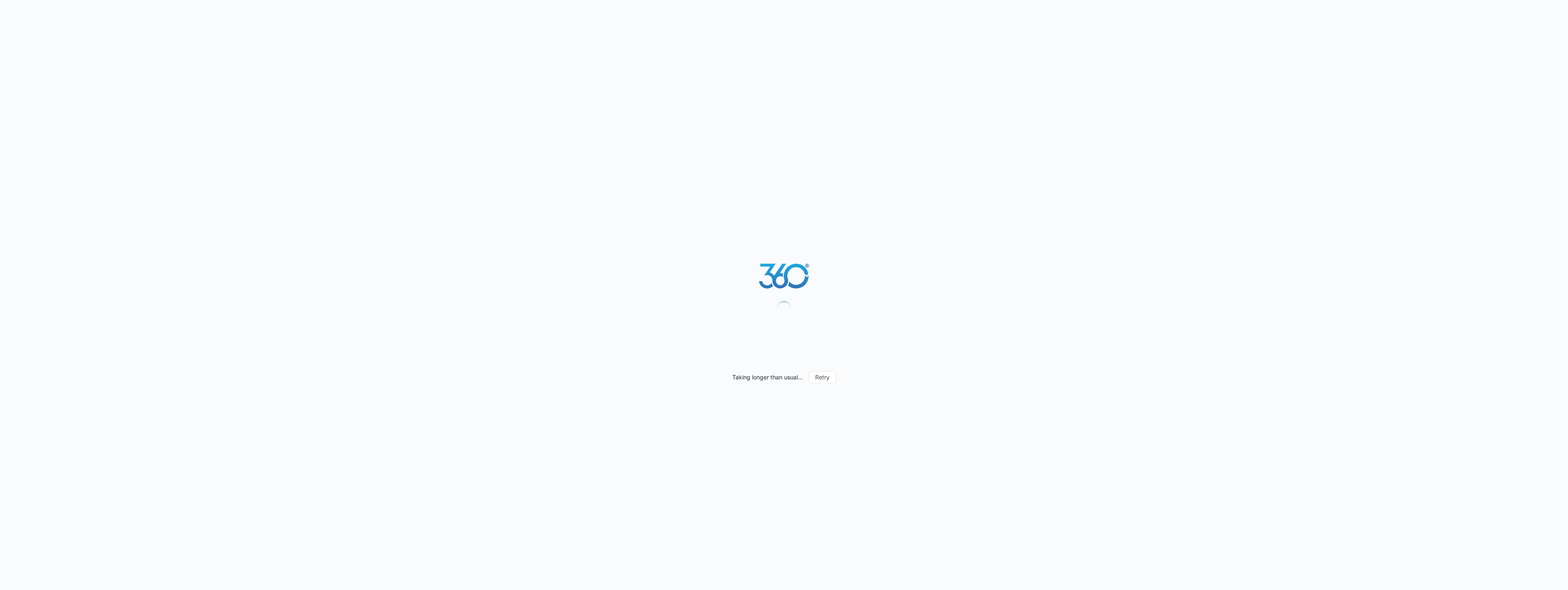 scroll, scrollTop: 0, scrollLeft: 0, axis: both 